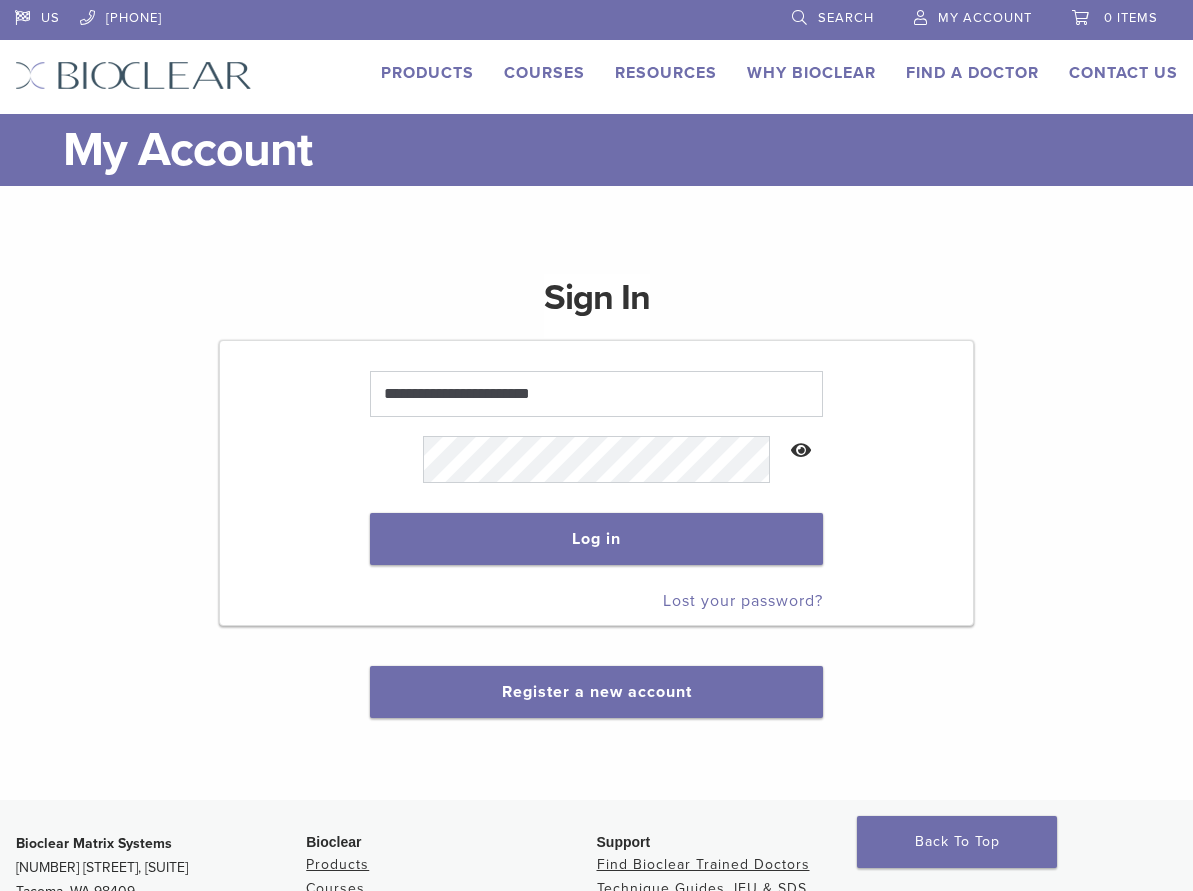 scroll, scrollTop: 0, scrollLeft: 0, axis: both 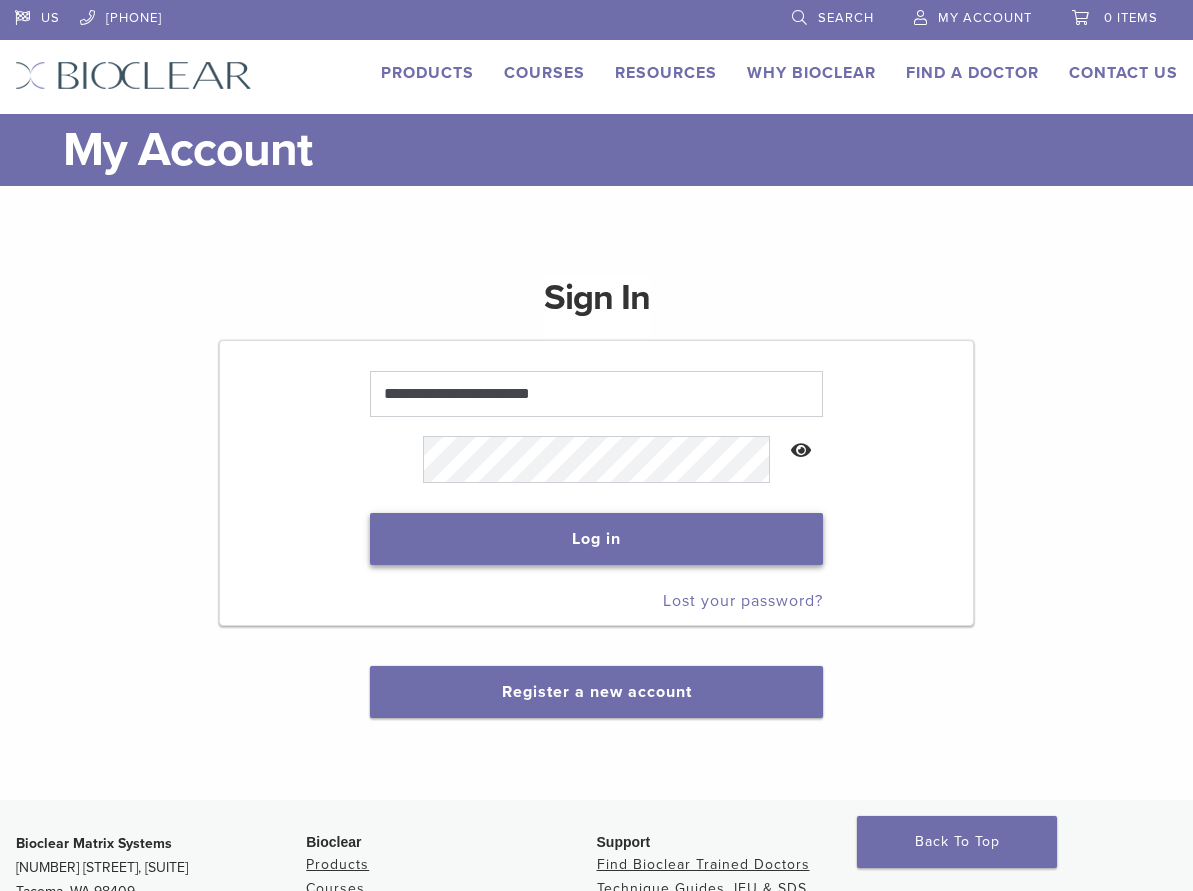 click on "Log in" at bounding box center (596, 539) 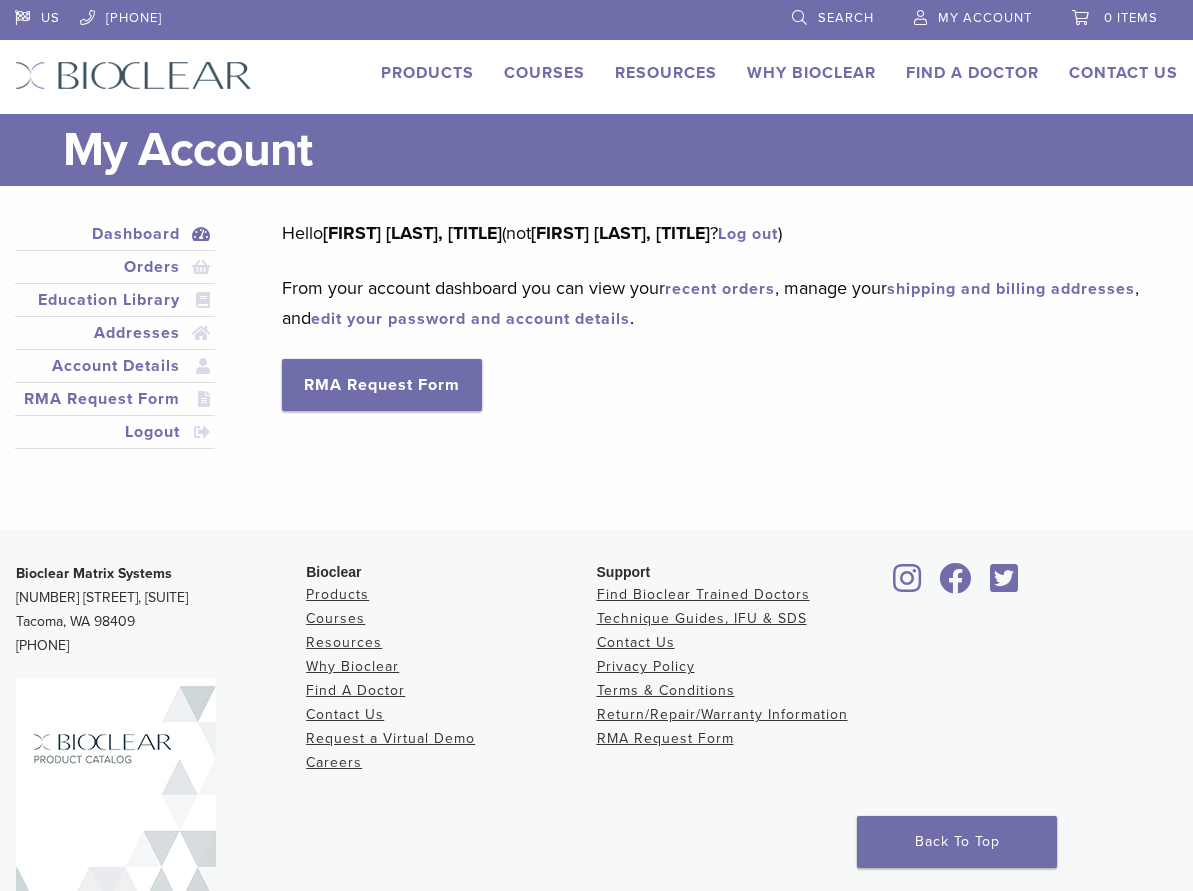 scroll, scrollTop: 0, scrollLeft: 0, axis: both 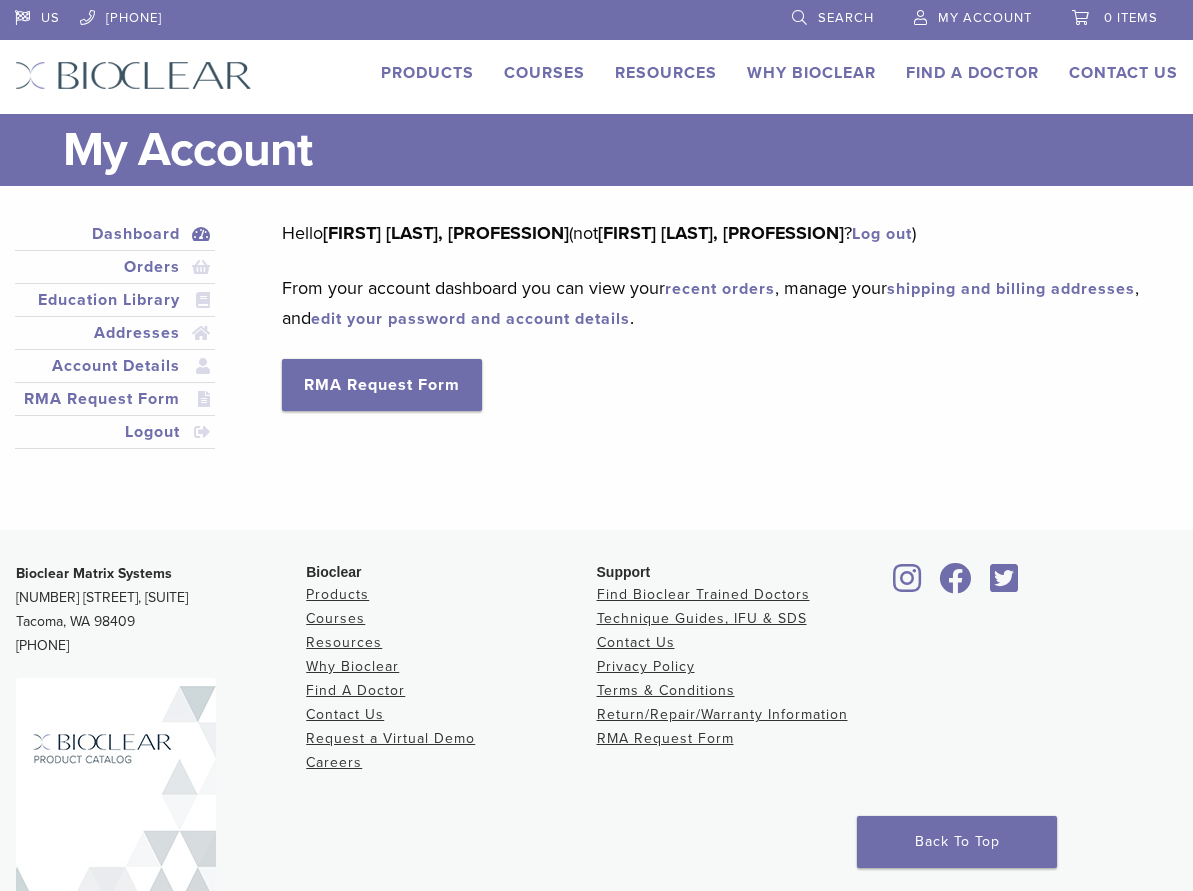 click on "Search" at bounding box center [846, 18] 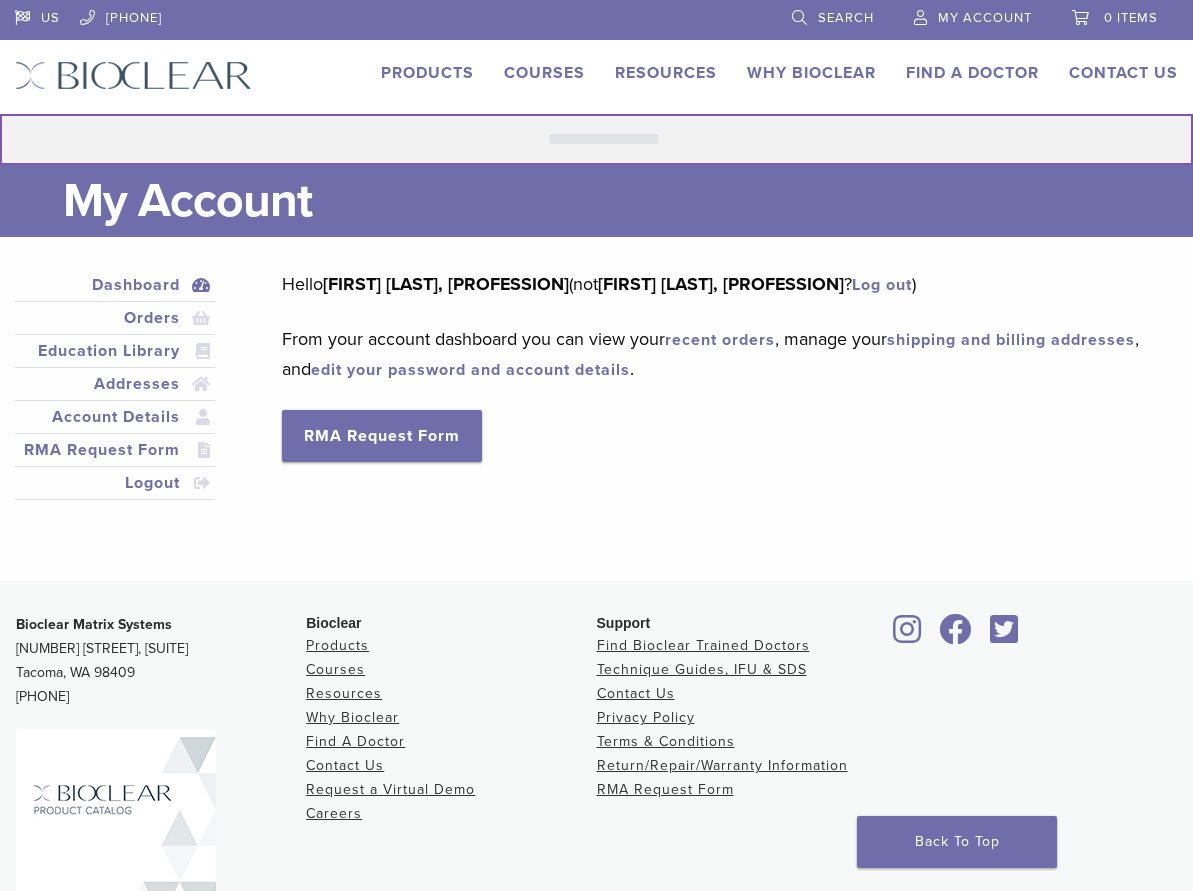 click on "Search for:" at bounding box center [596, 139] 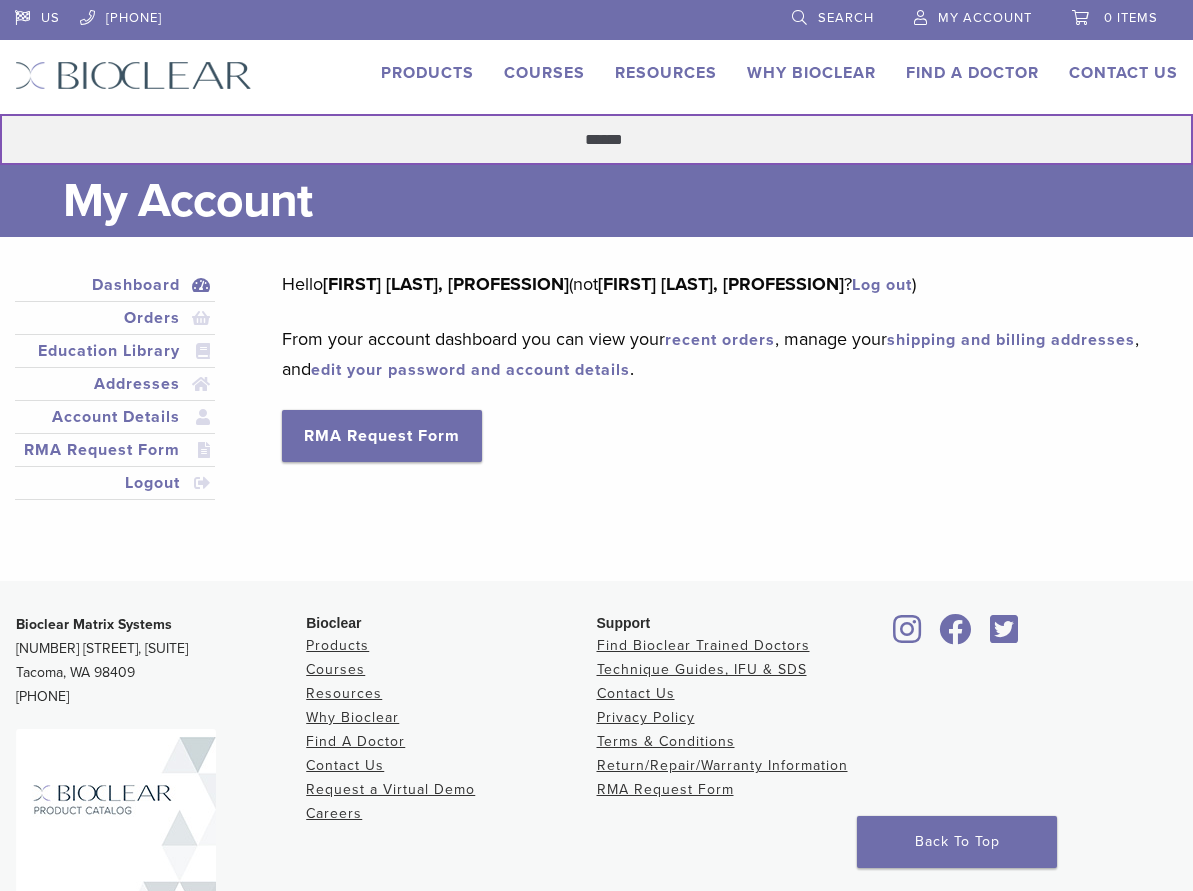 type on "******" 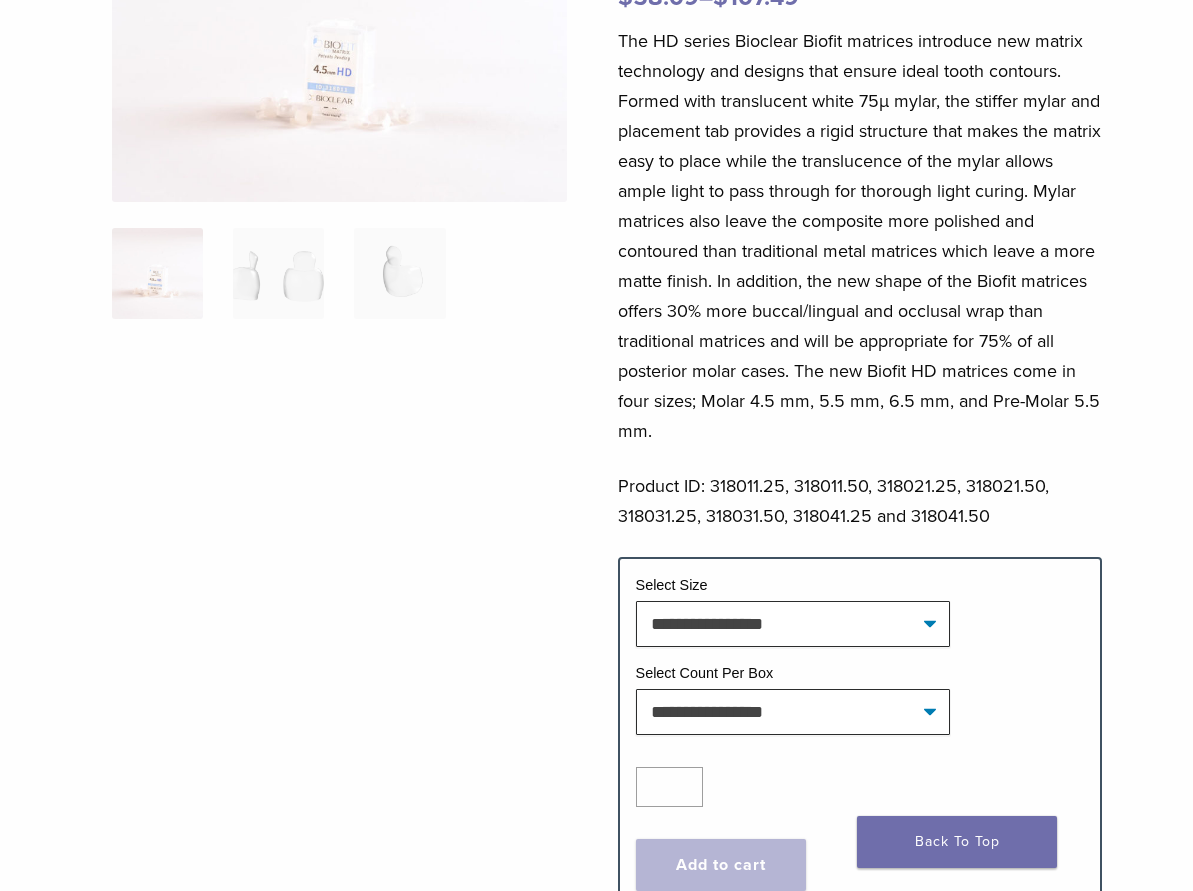 scroll, scrollTop: 306, scrollLeft: 0, axis: vertical 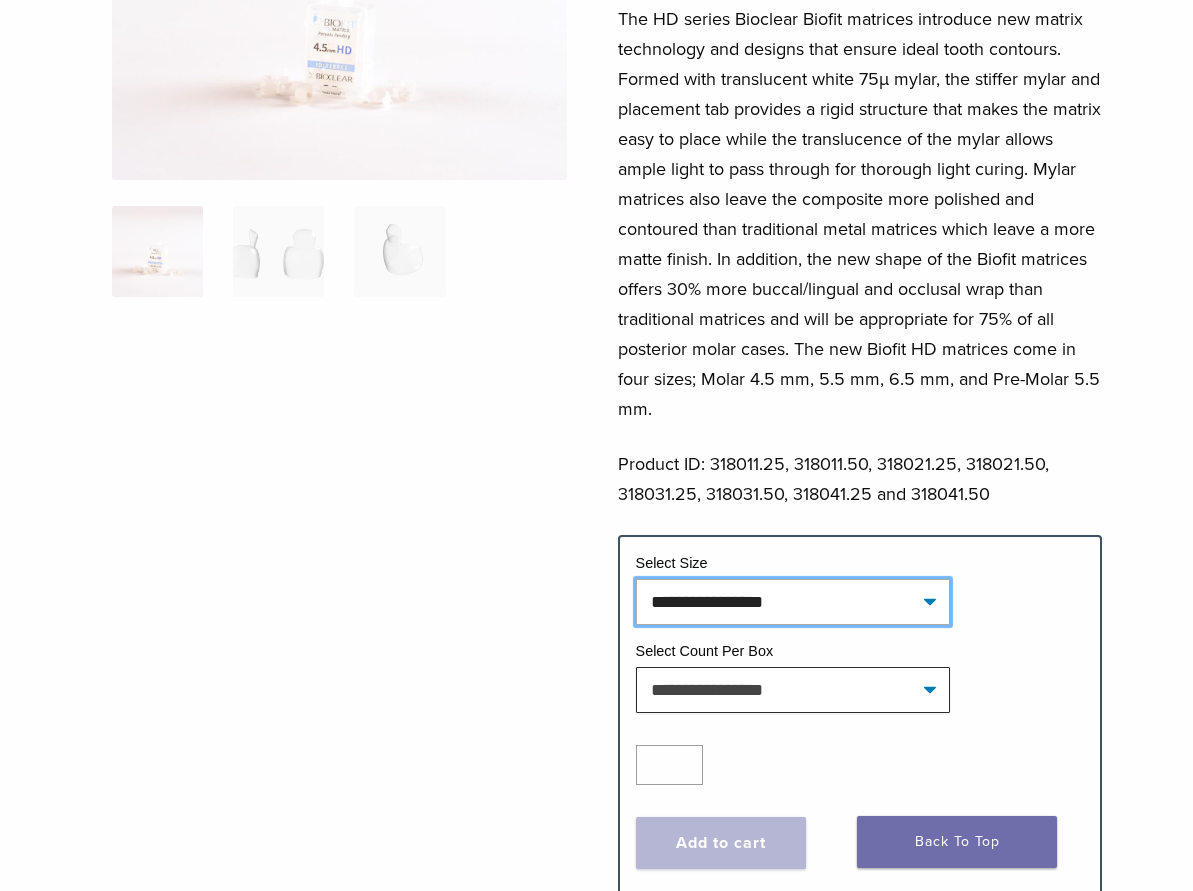 click on "[FIRST] [LAST] [LAST] [LAST] [LAST]" 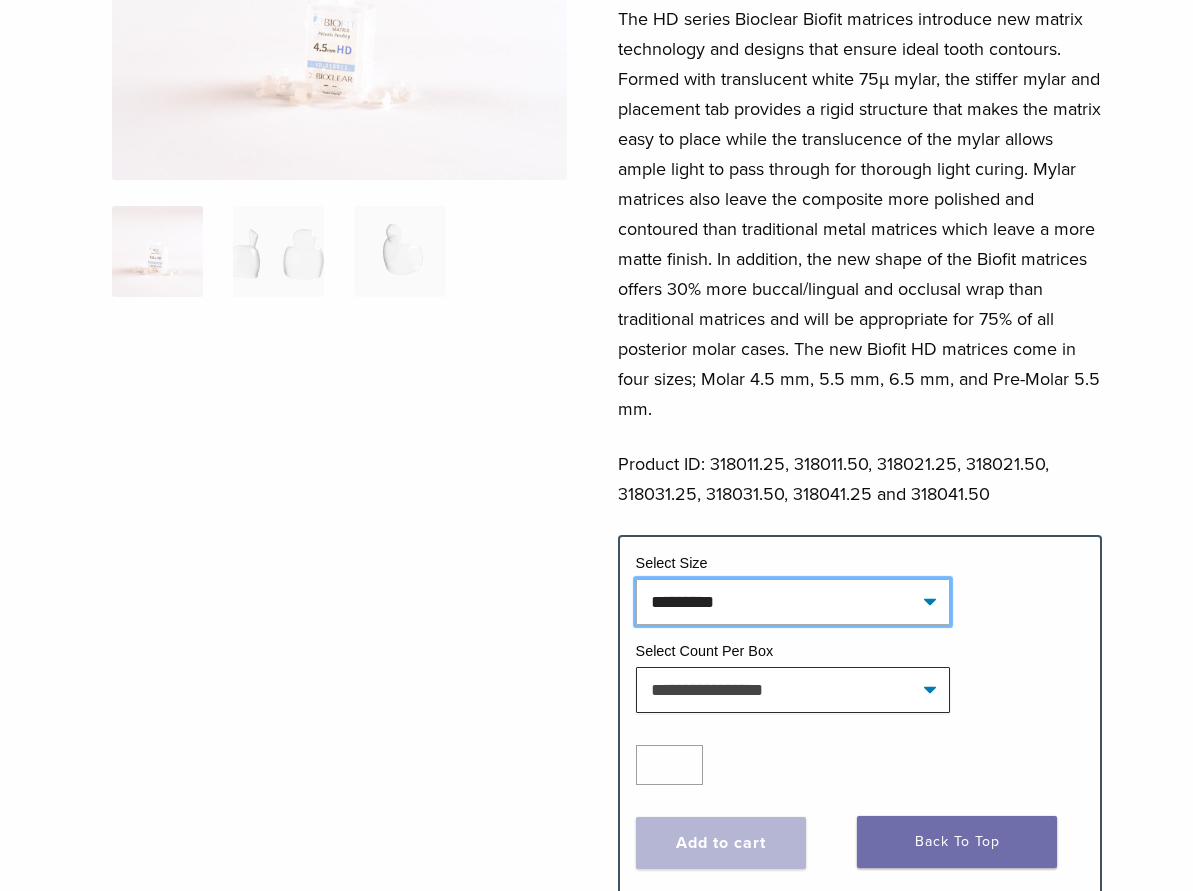 select on "*********" 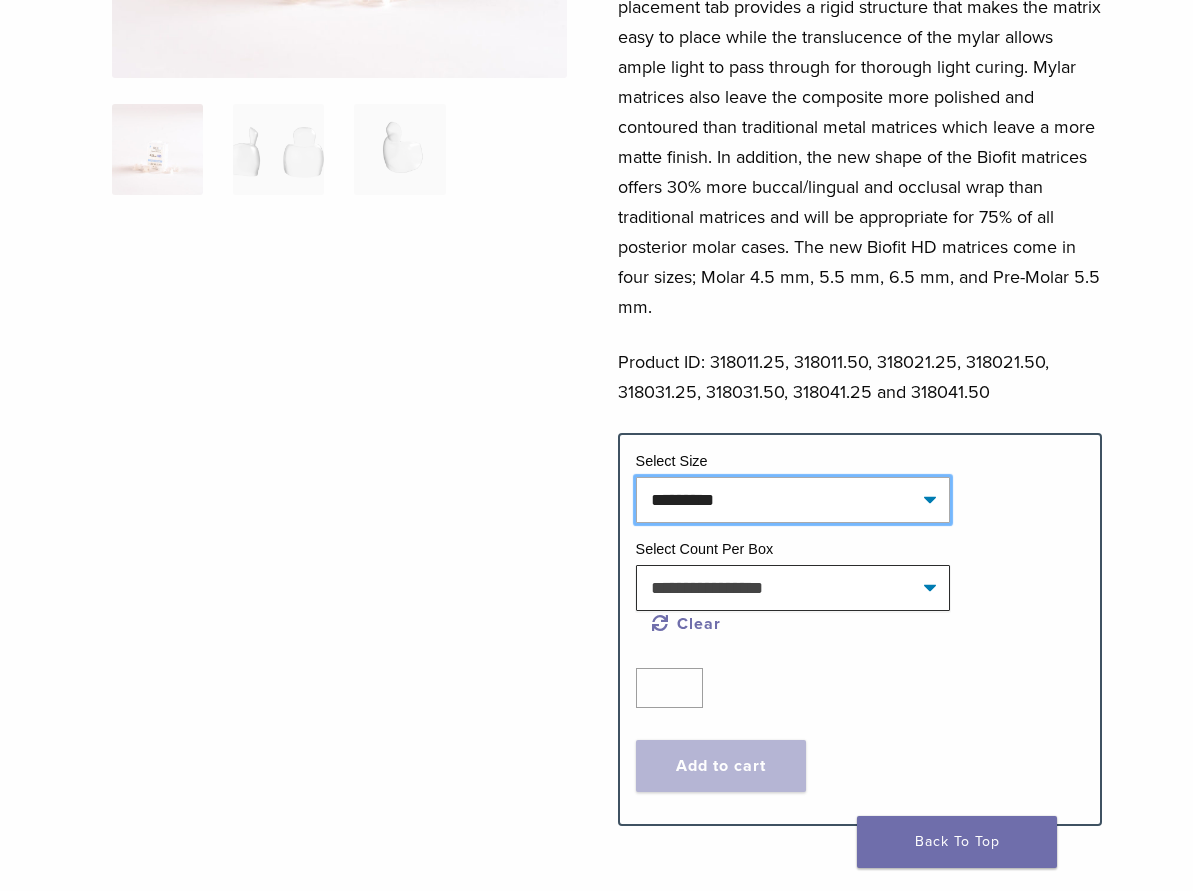 scroll, scrollTop: 306, scrollLeft: 0, axis: vertical 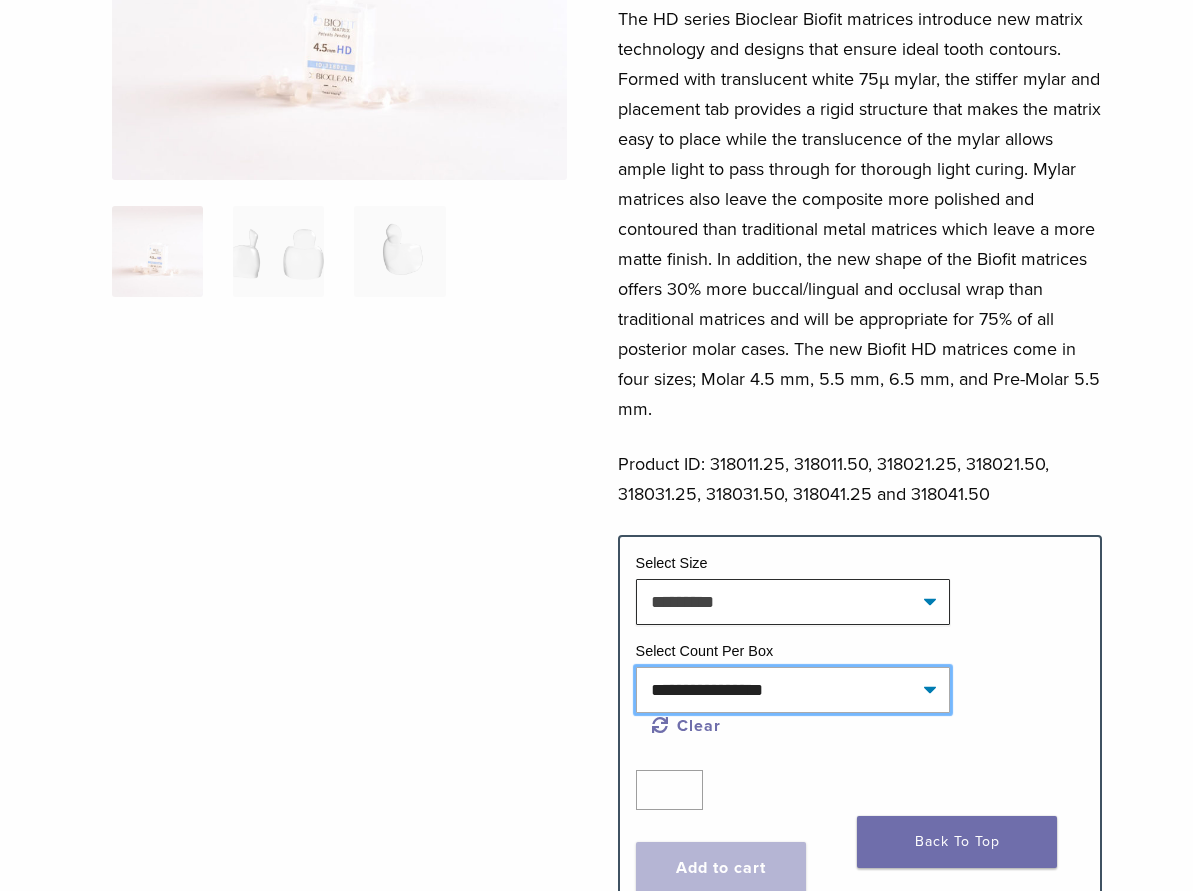 click on "**********" 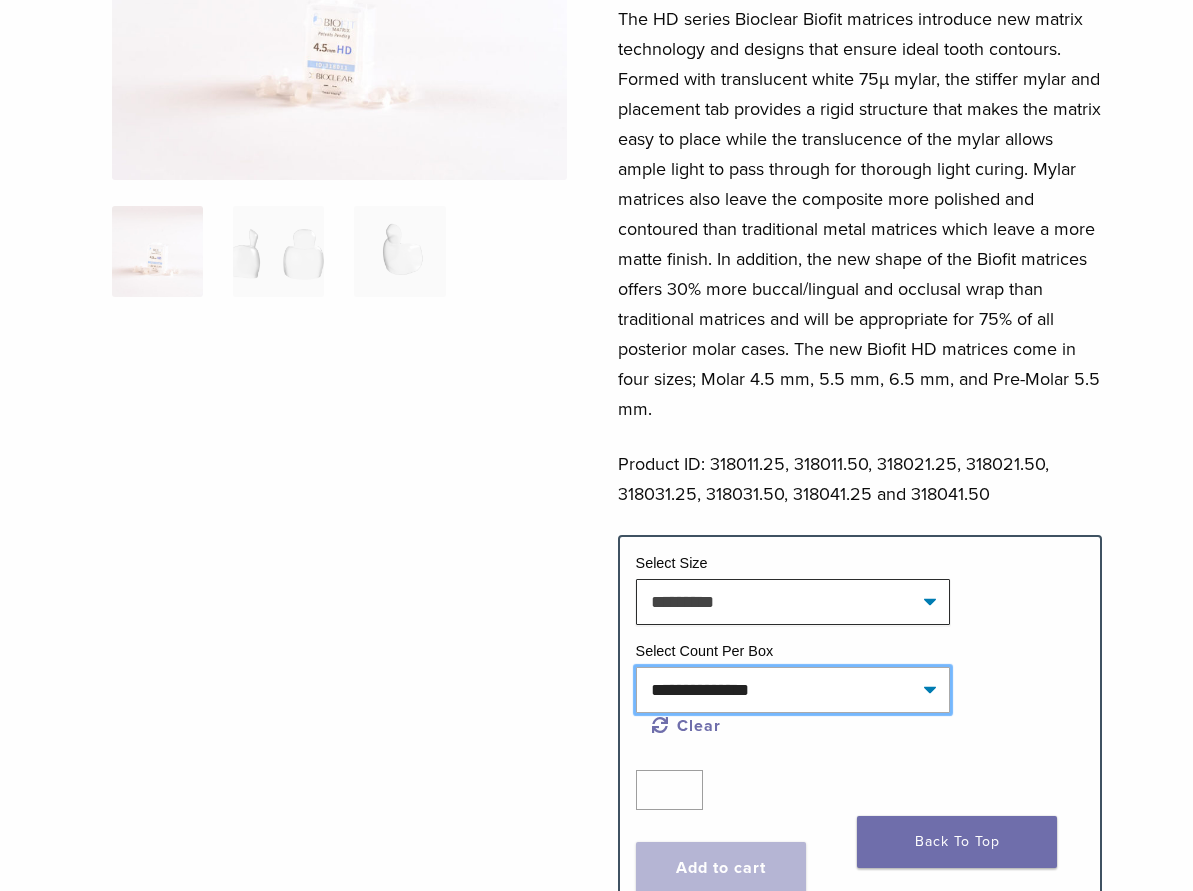 select on "*********" 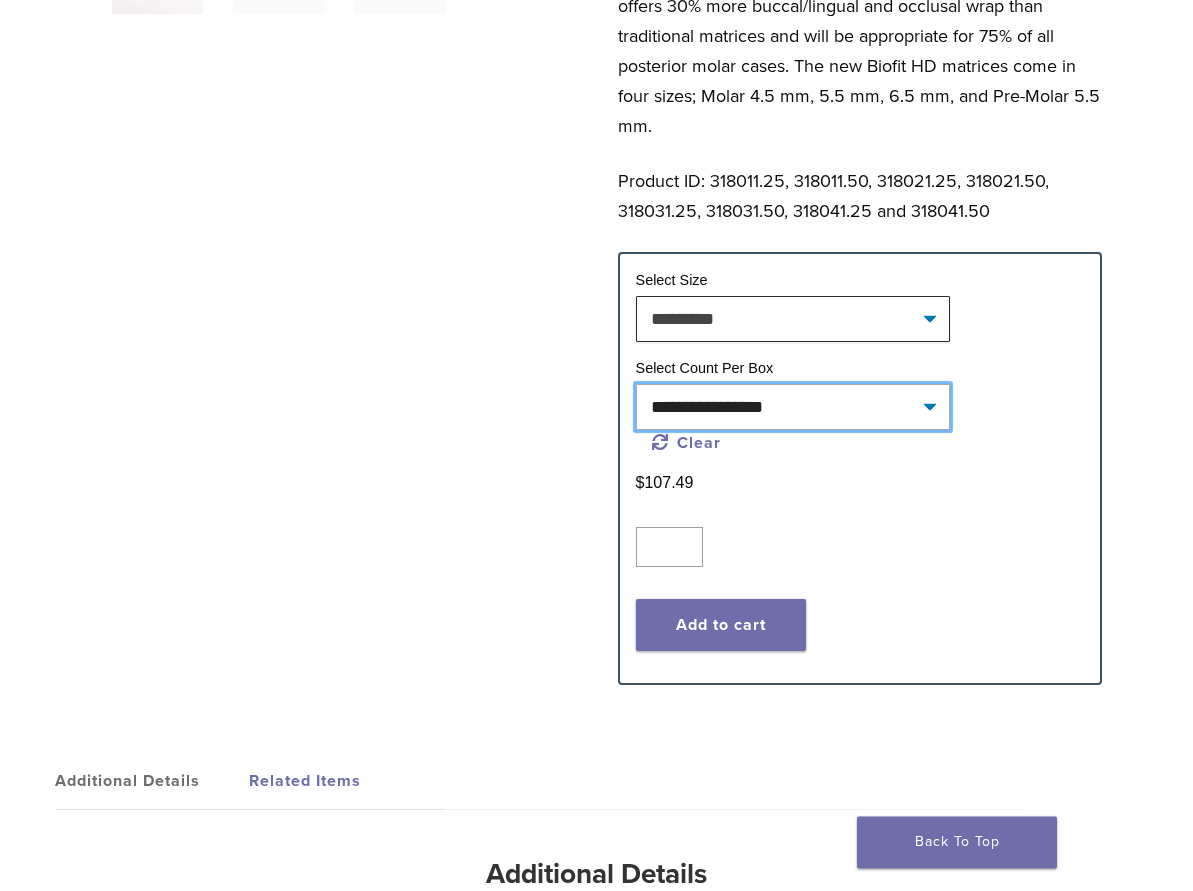 scroll, scrollTop: 612, scrollLeft: 0, axis: vertical 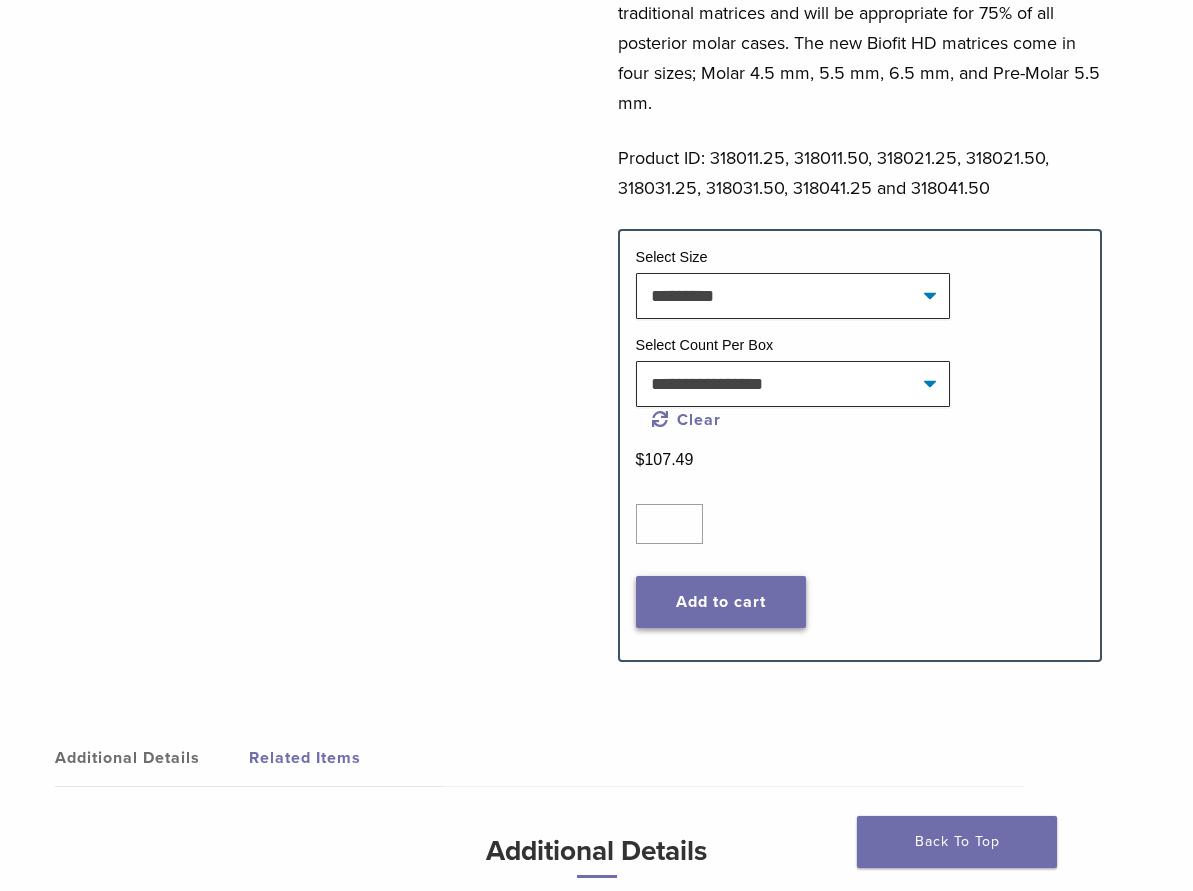 click on "Add to cart" 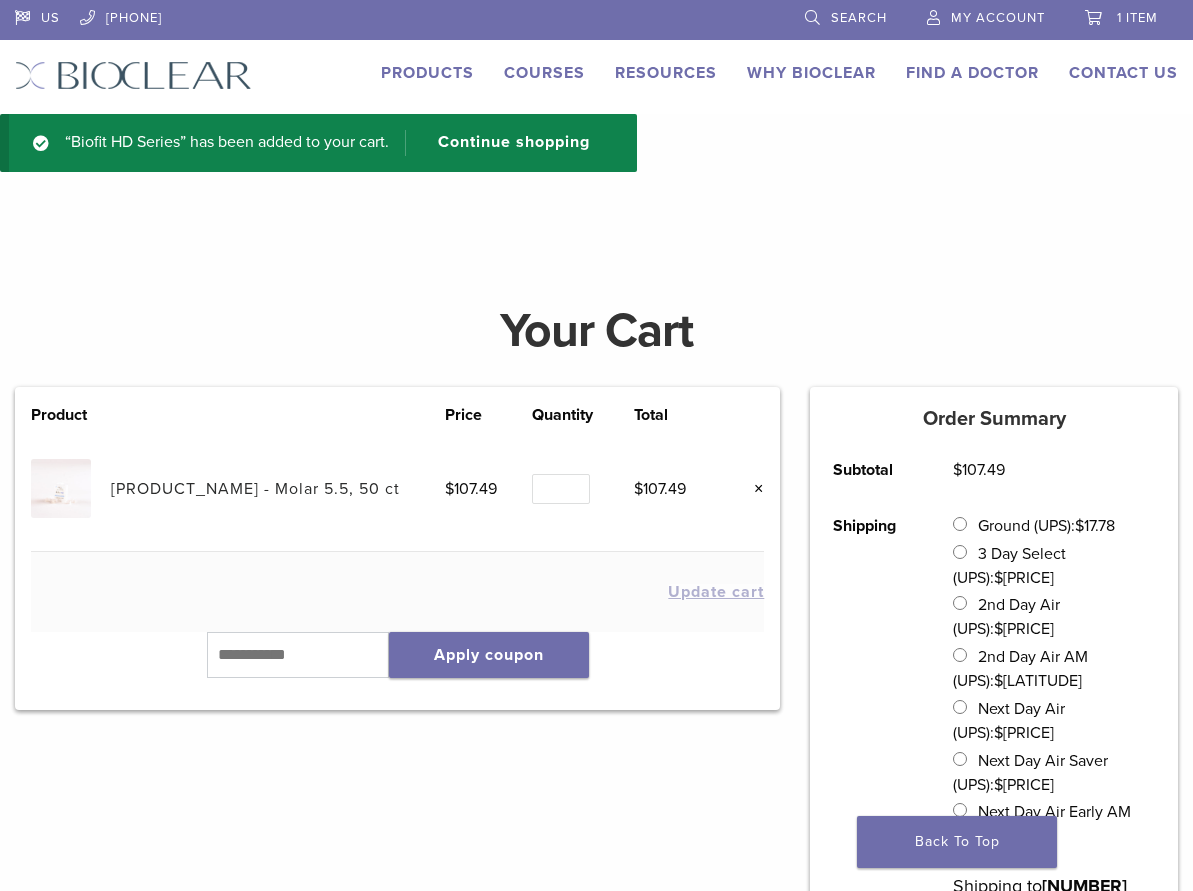 scroll, scrollTop: 0, scrollLeft: 0, axis: both 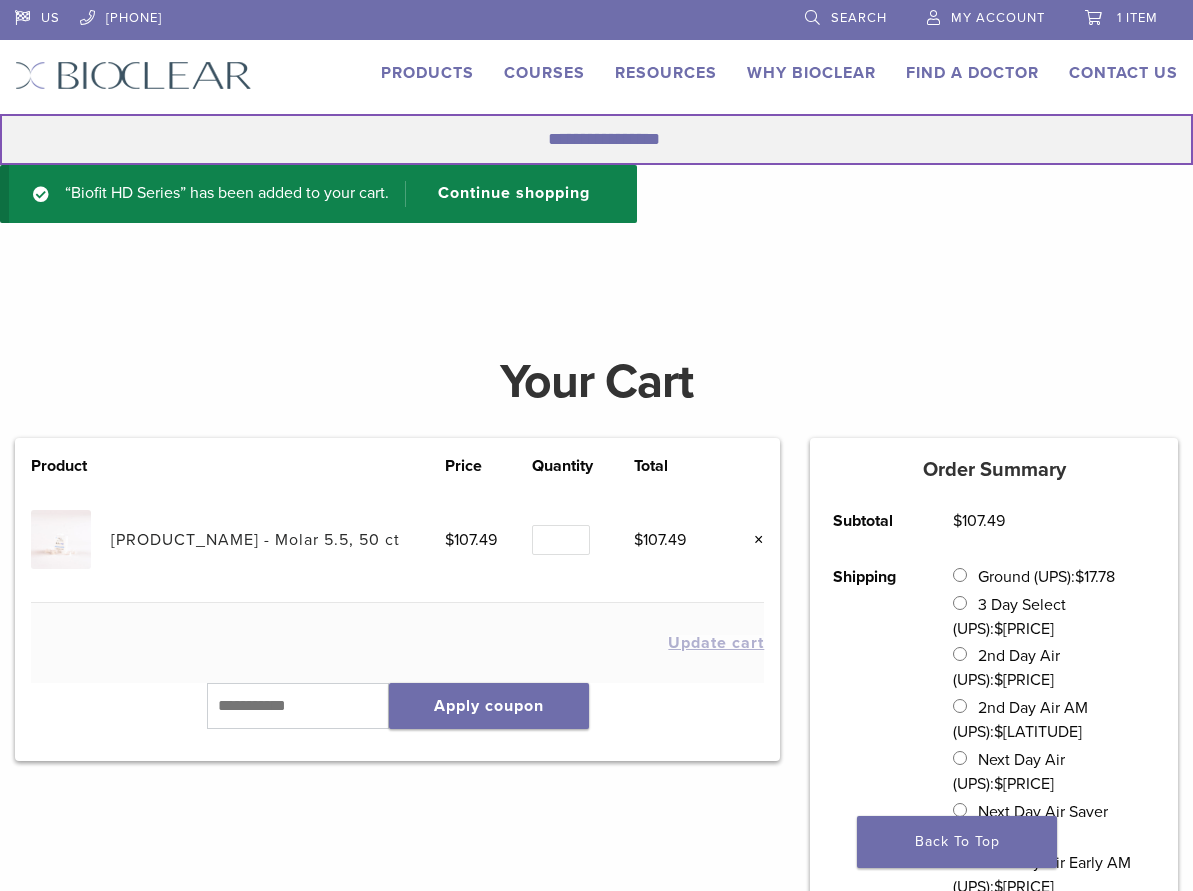 click on "Search for:" at bounding box center (596, 139) 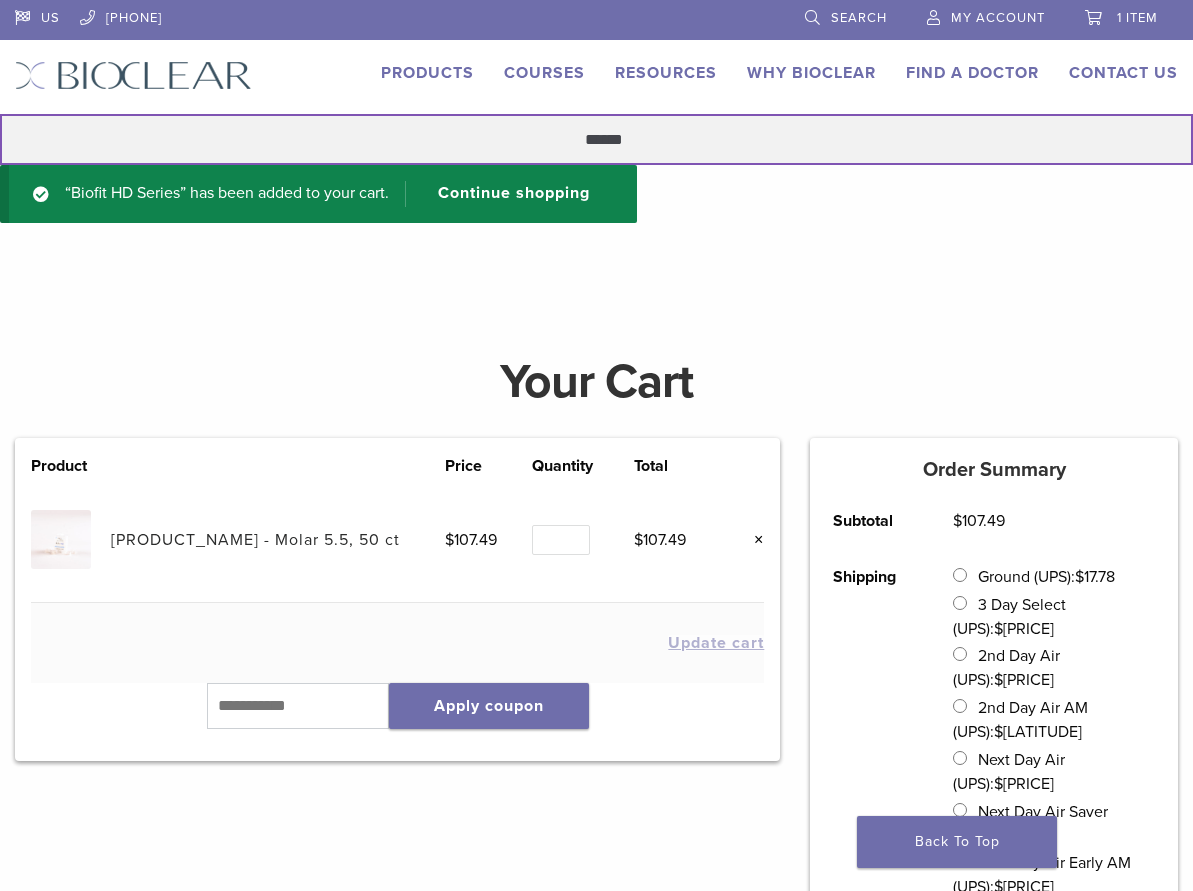 type on "******" 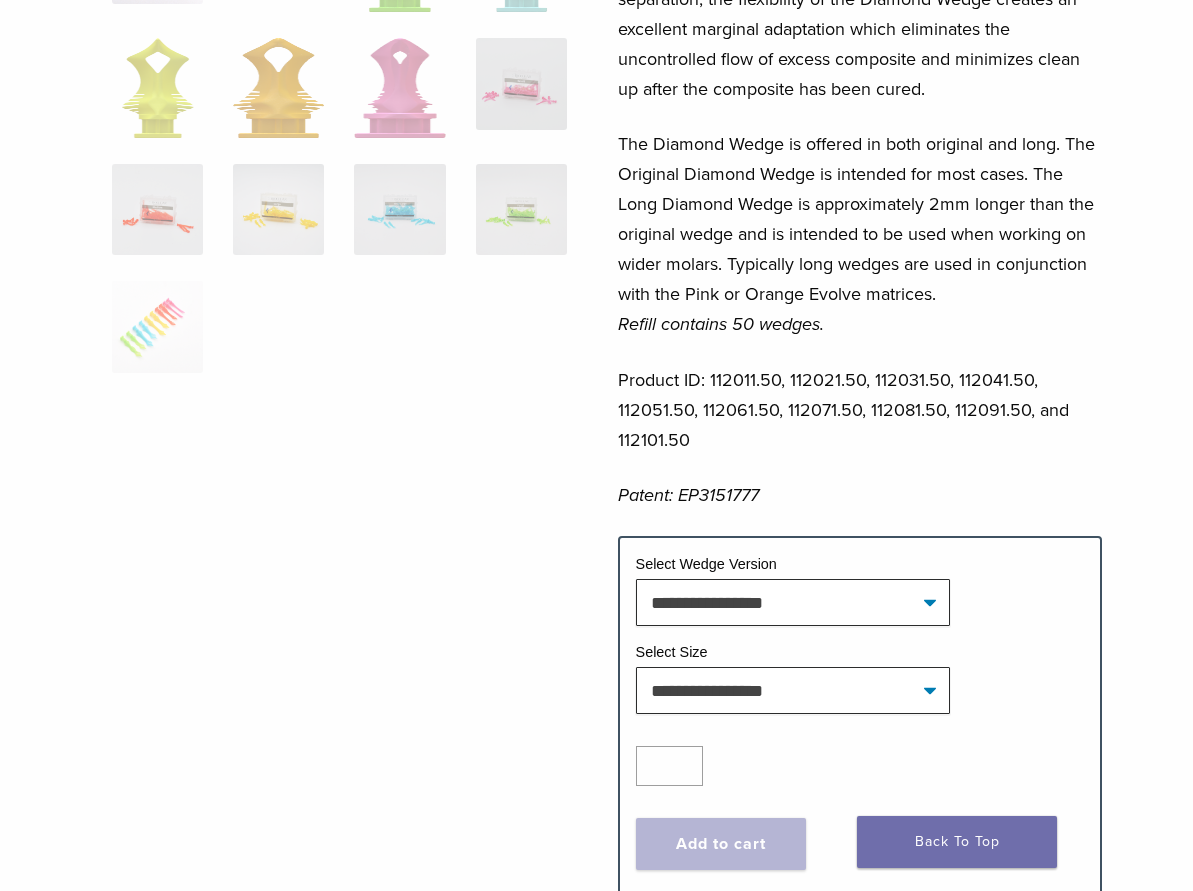 scroll, scrollTop: 612, scrollLeft: 0, axis: vertical 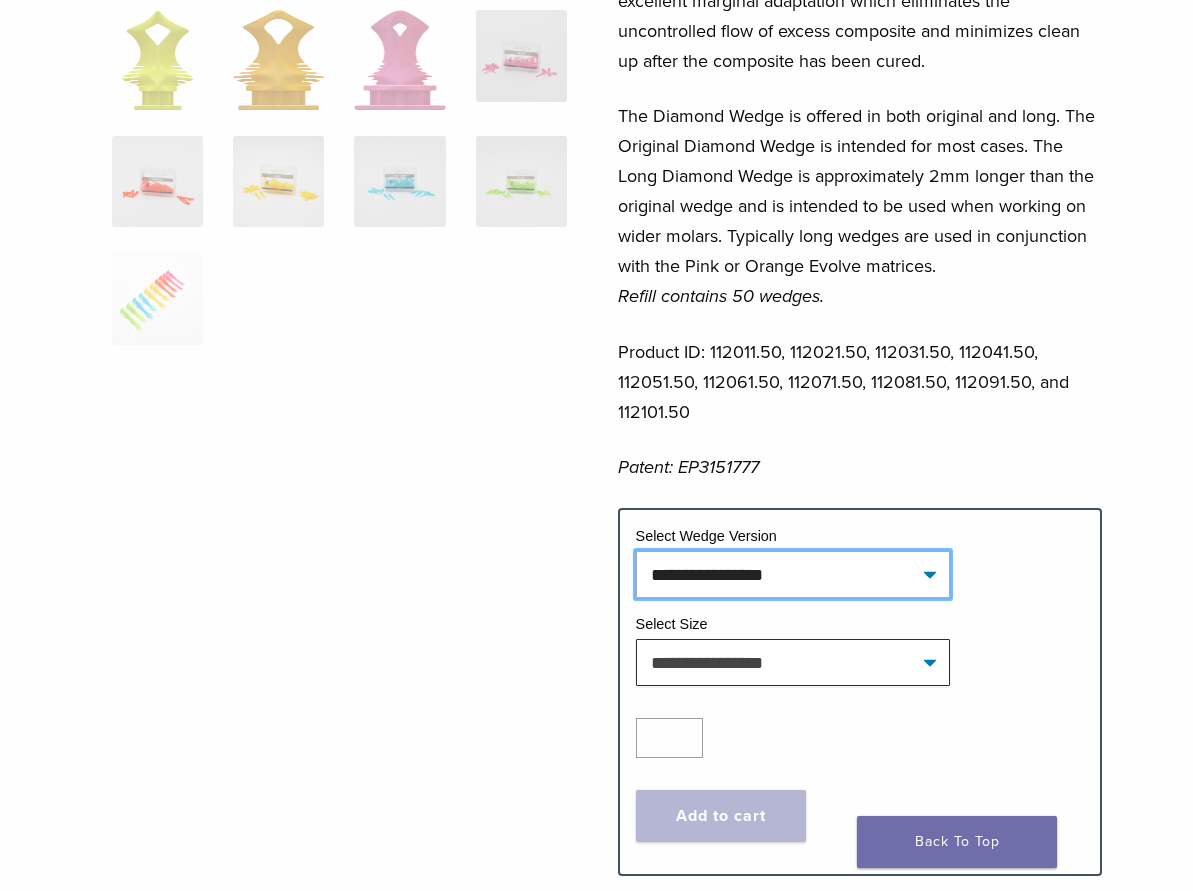 click on "**********" at bounding box center [793, 574] 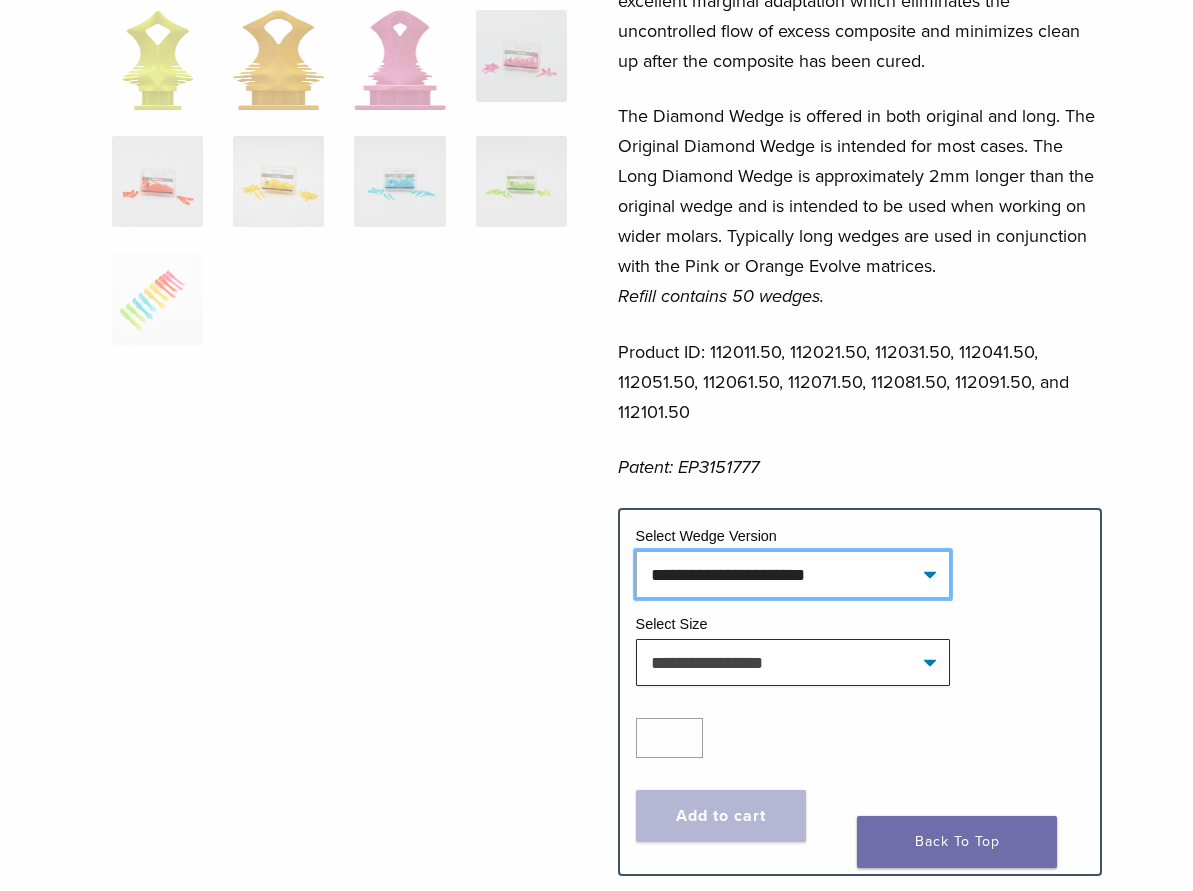 select on "**********" 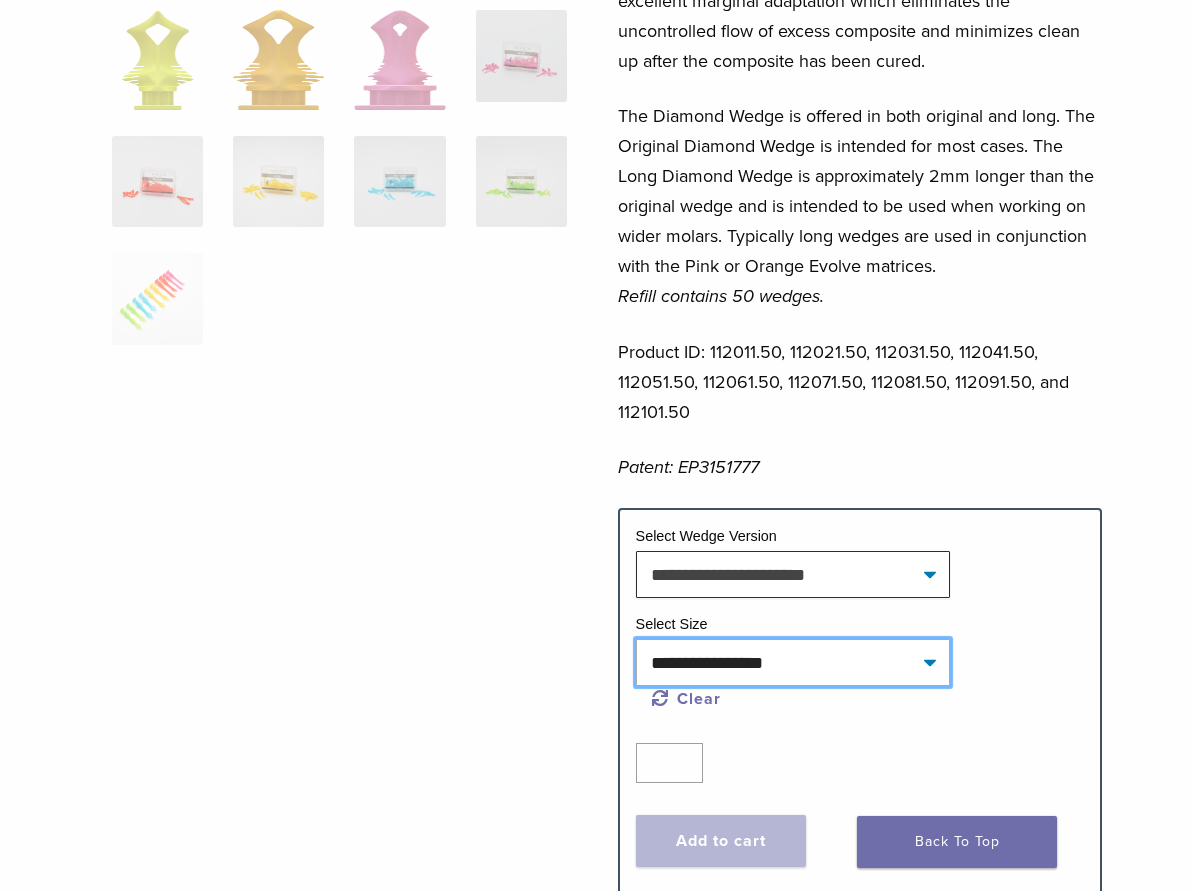 click on "**********" at bounding box center [793, 662] 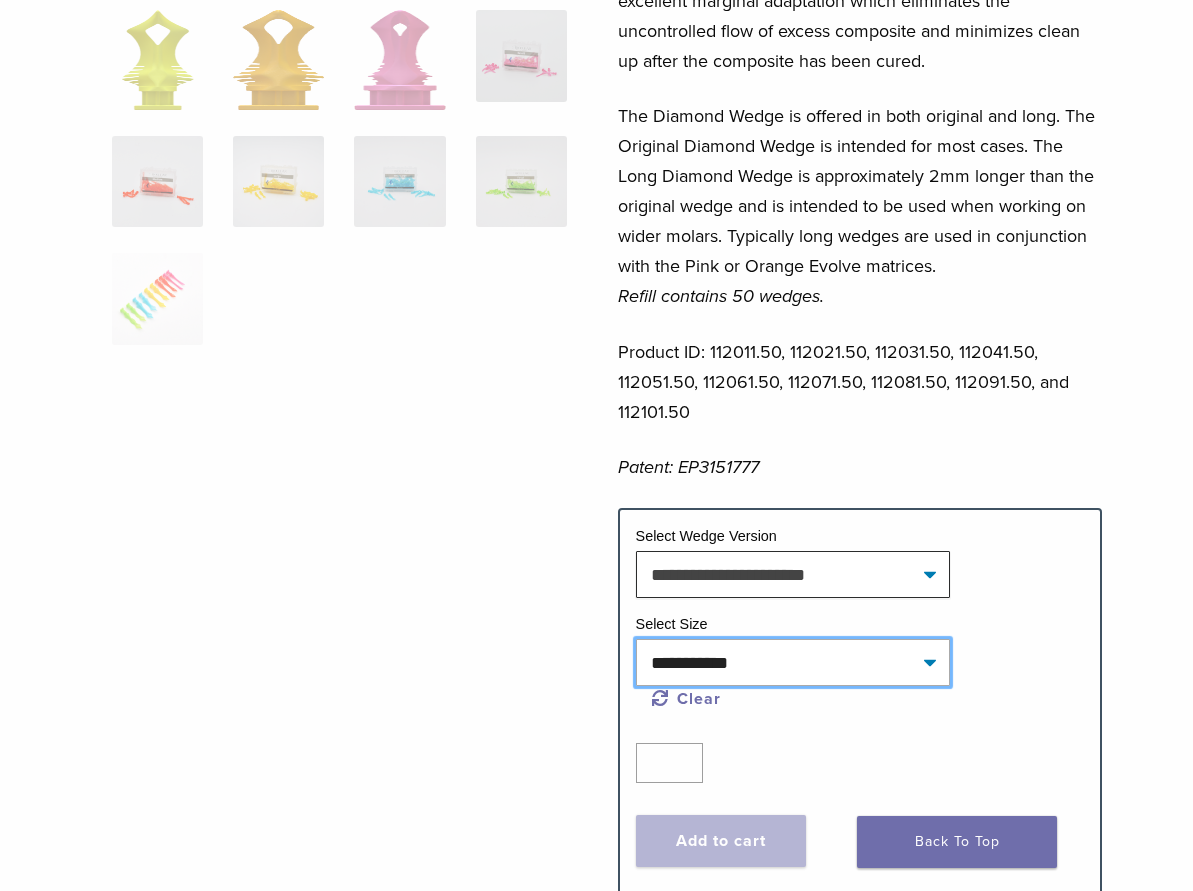 select on "**********" 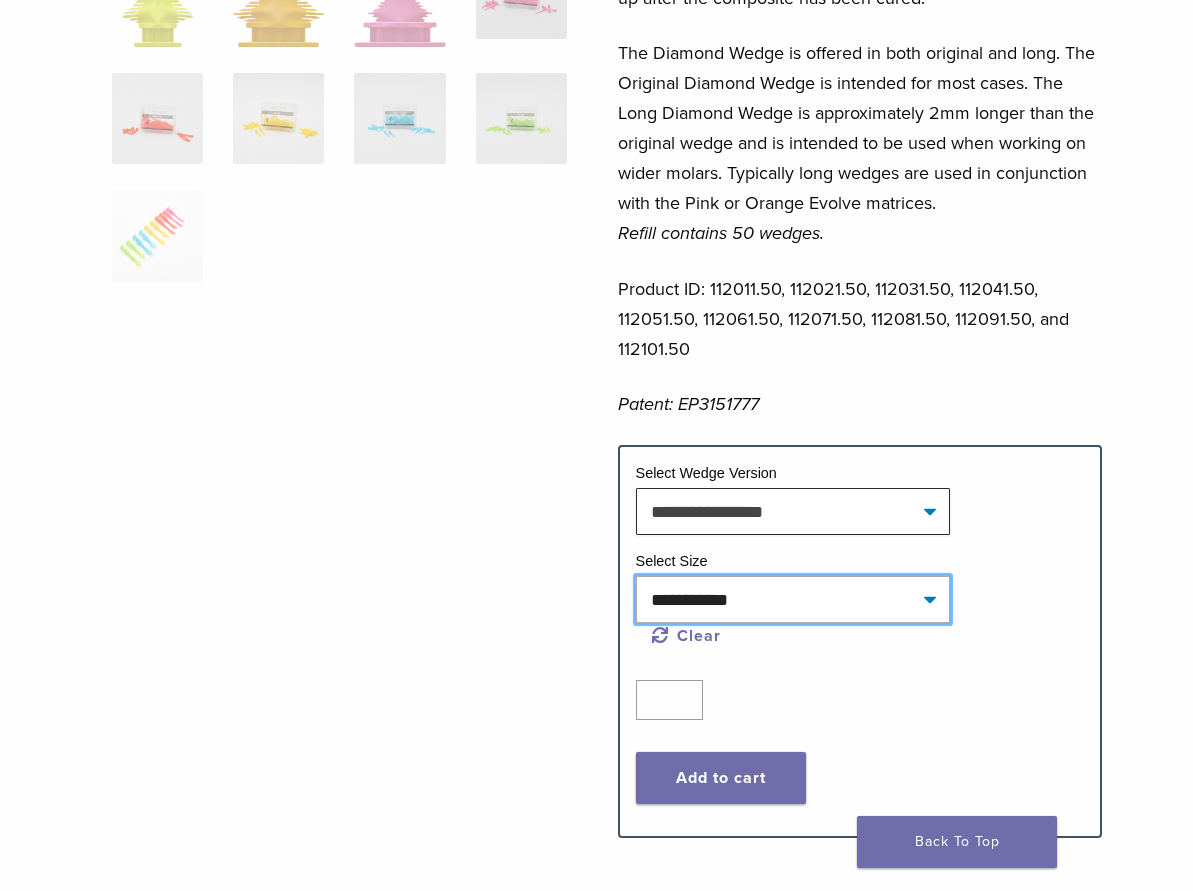 scroll, scrollTop: 714, scrollLeft: 0, axis: vertical 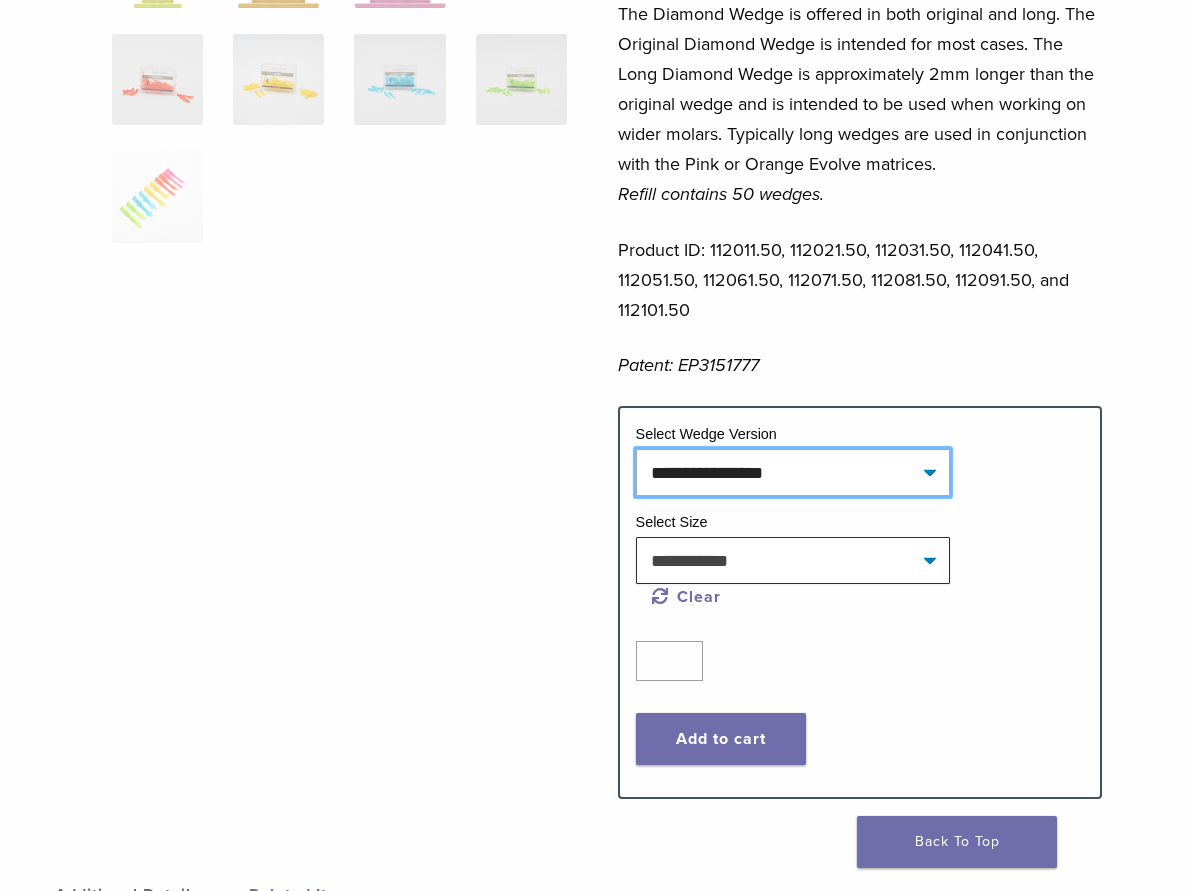 click on "**********" at bounding box center [793, 472] 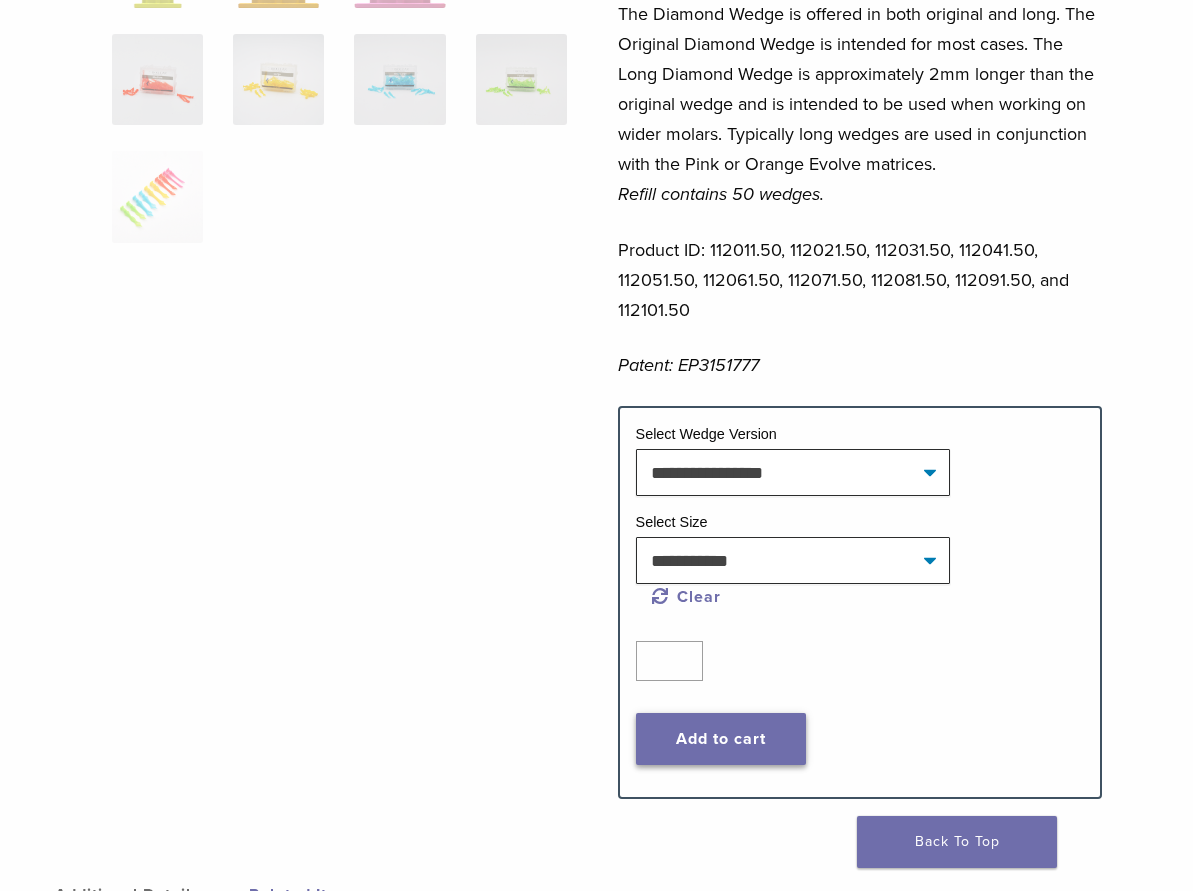 click on "Add to cart" at bounding box center [721, 739] 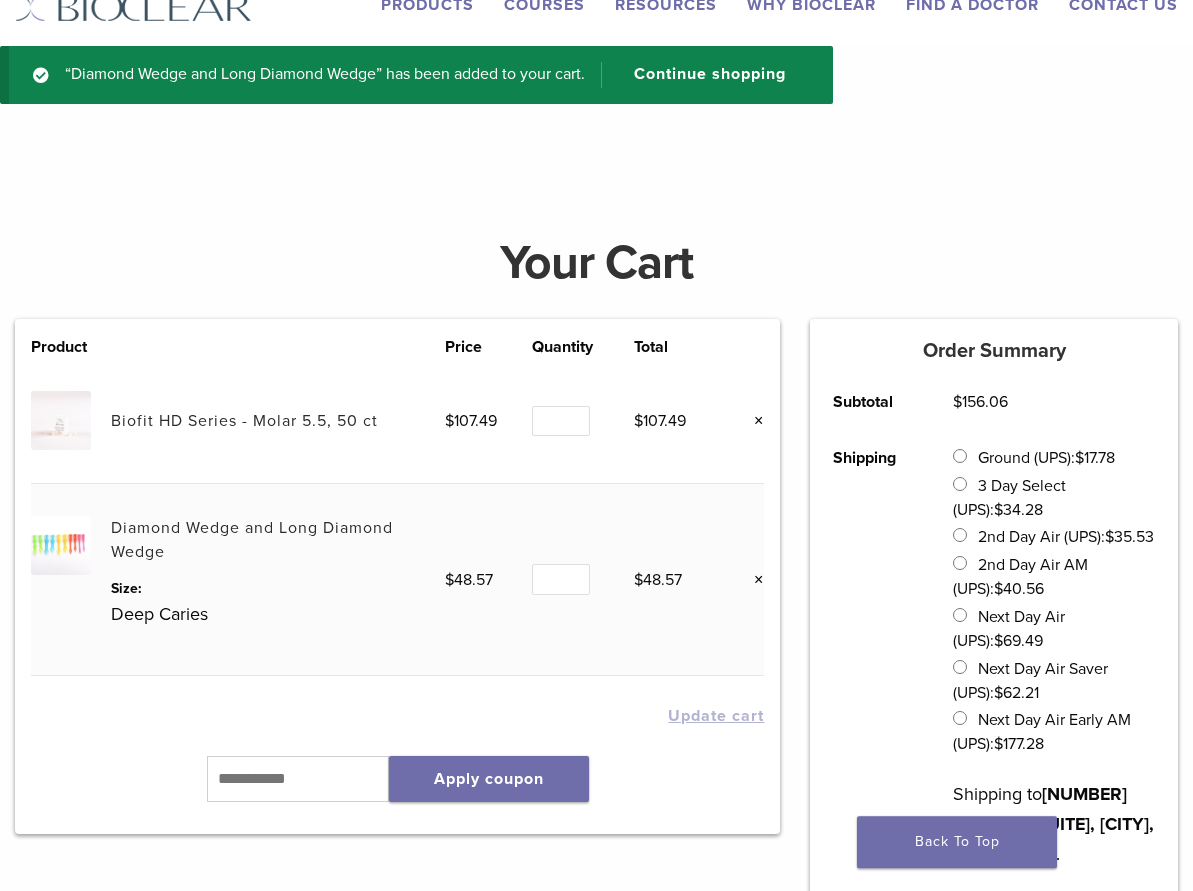 scroll, scrollTop: 0, scrollLeft: 0, axis: both 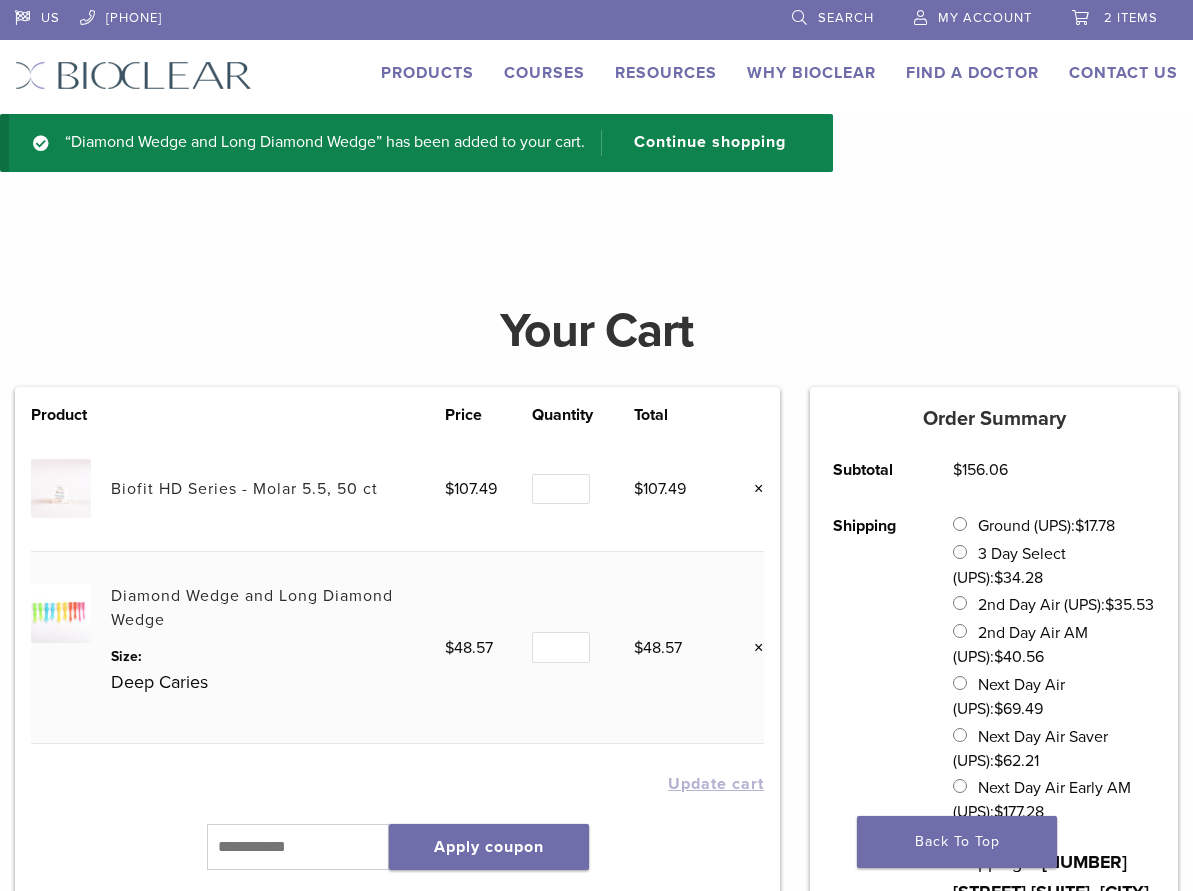 click on "Search" at bounding box center (846, 18) 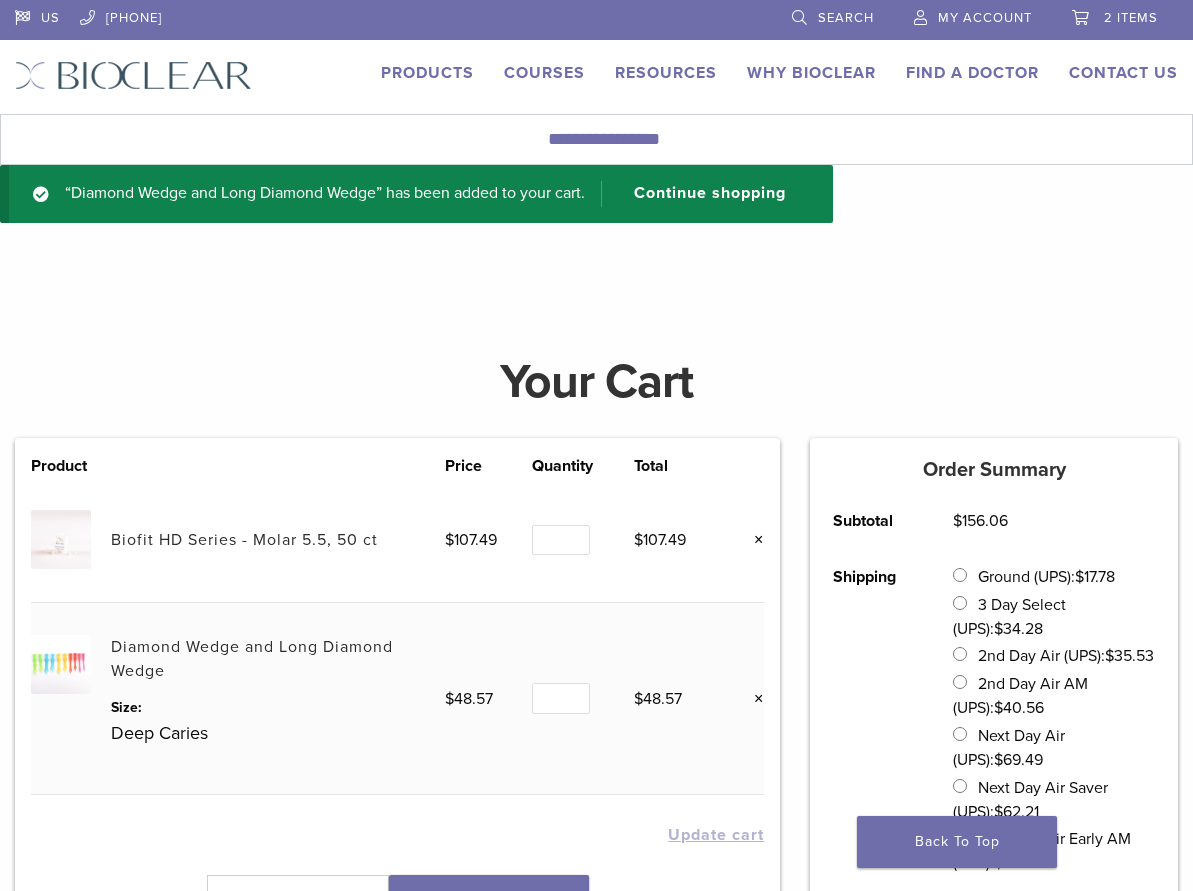 click on "Search" at bounding box center [833, 15] 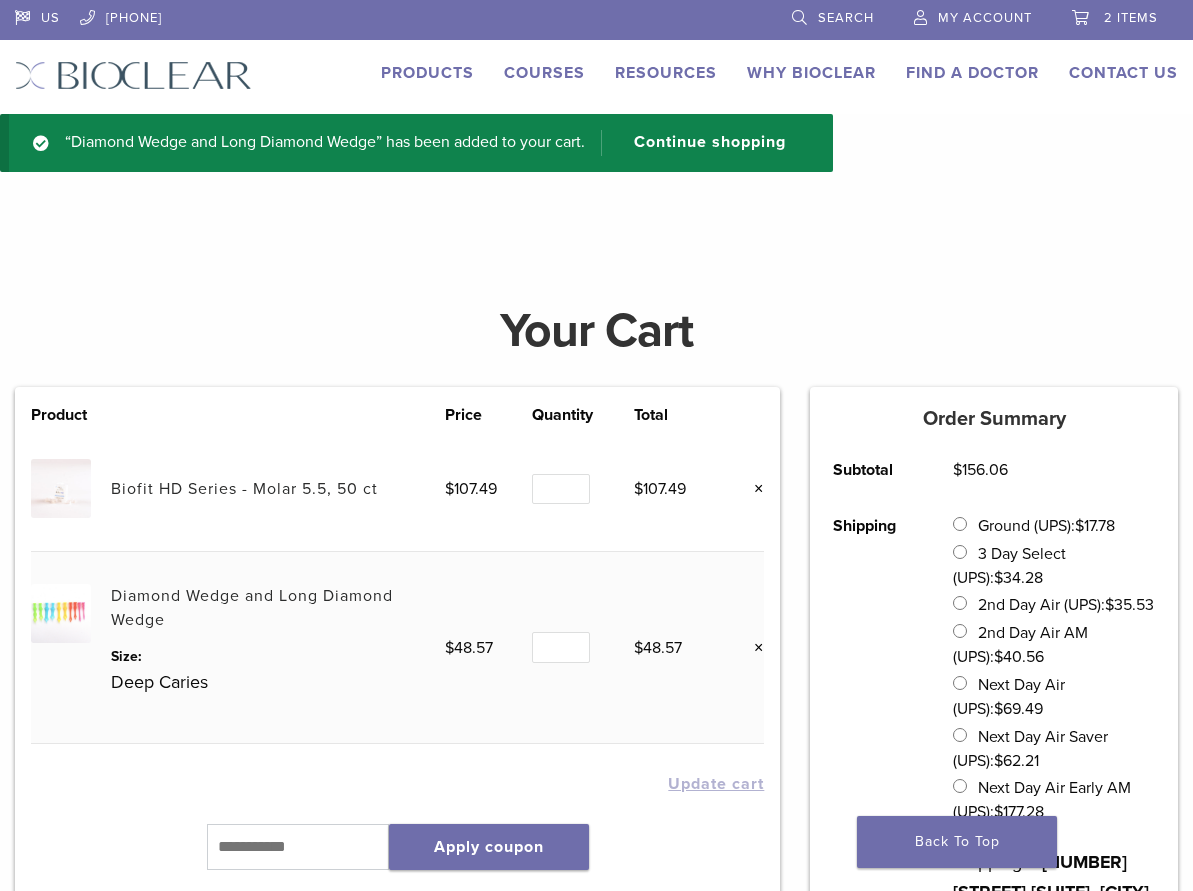 click on "Search" at bounding box center (846, 18) 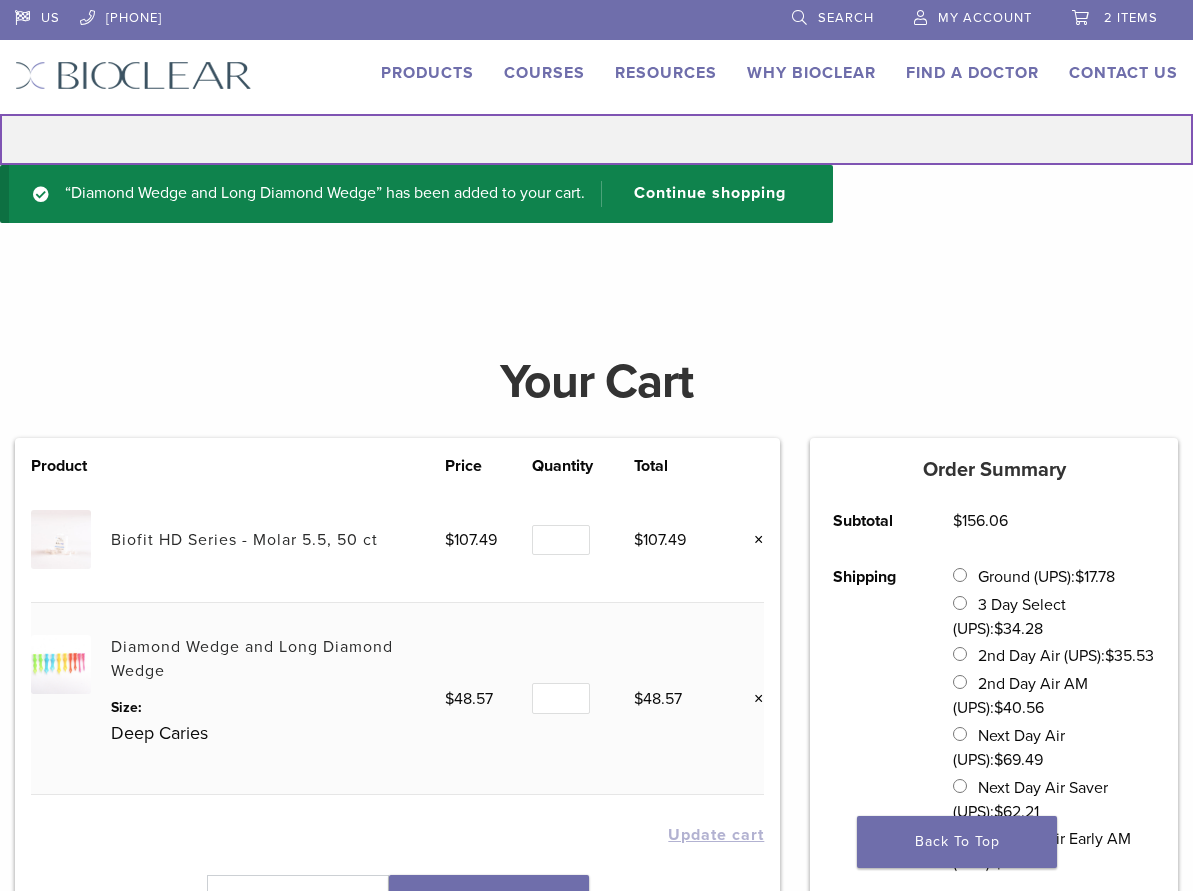 click on "Search for:" at bounding box center [596, 139] 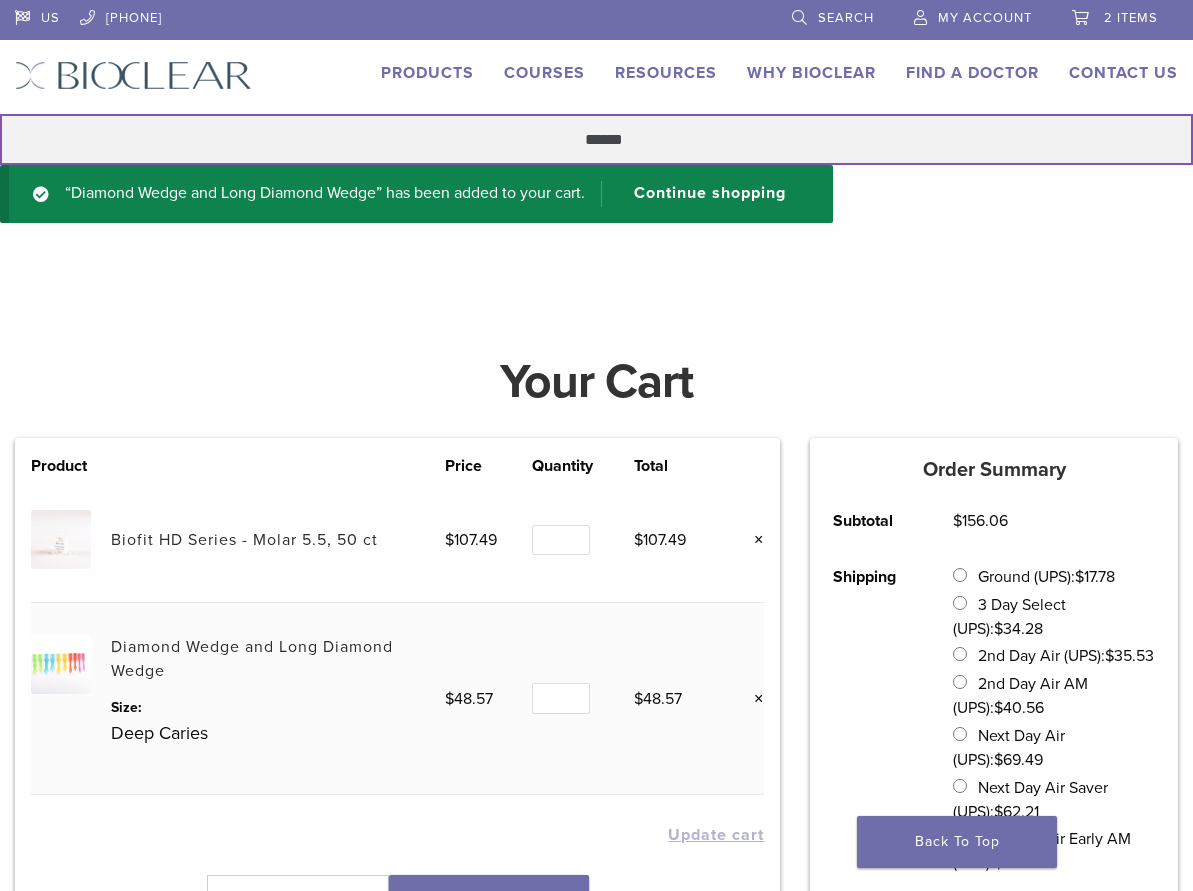 type on "******" 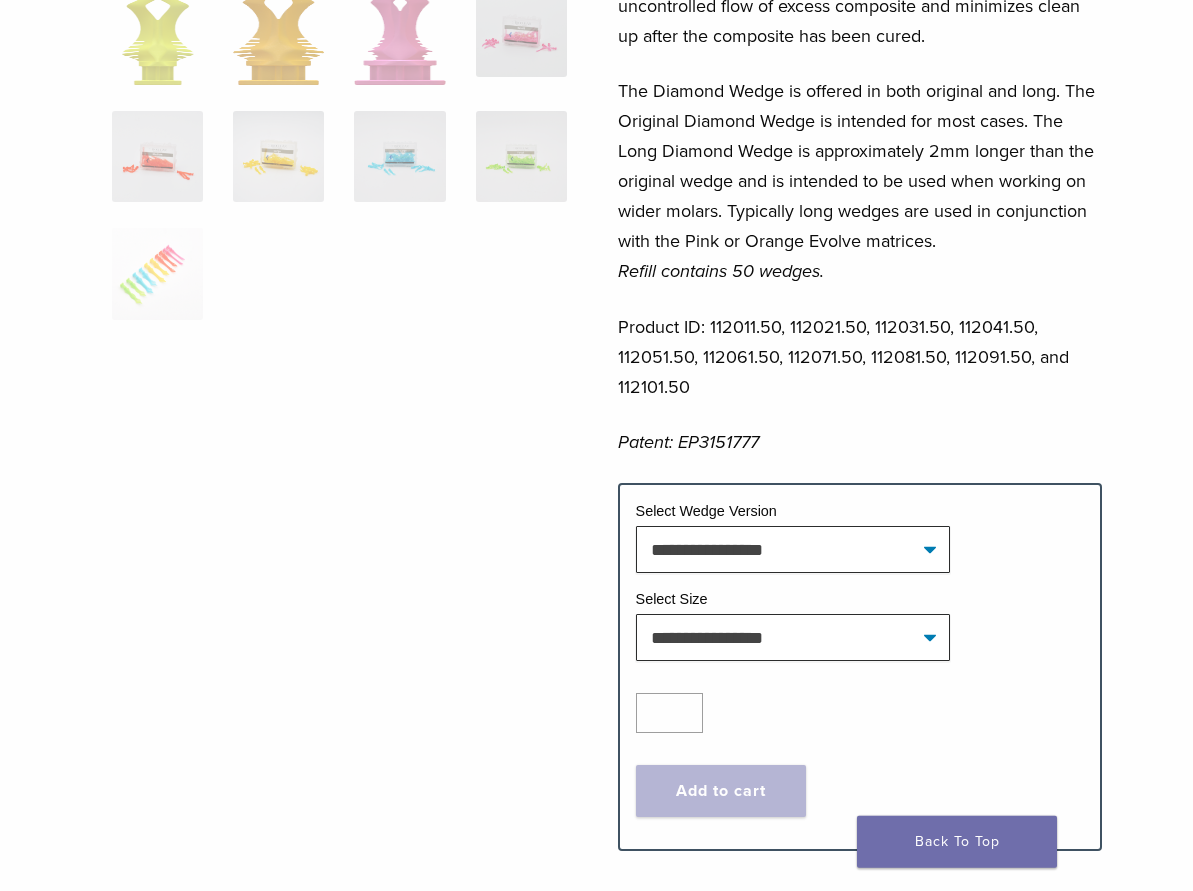 scroll, scrollTop: 816, scrollLeft: 0, axis: vertical 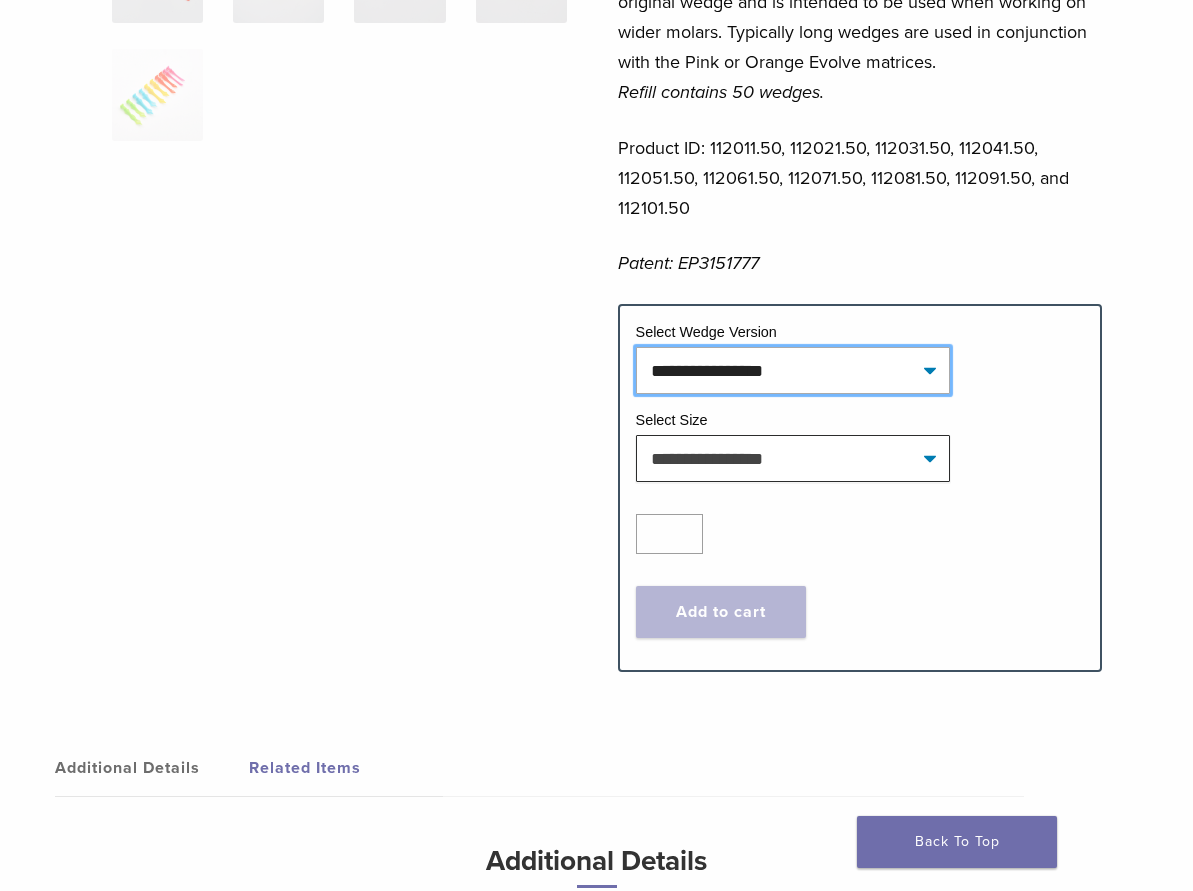 click on "**********" at bounding box center (793, 370) 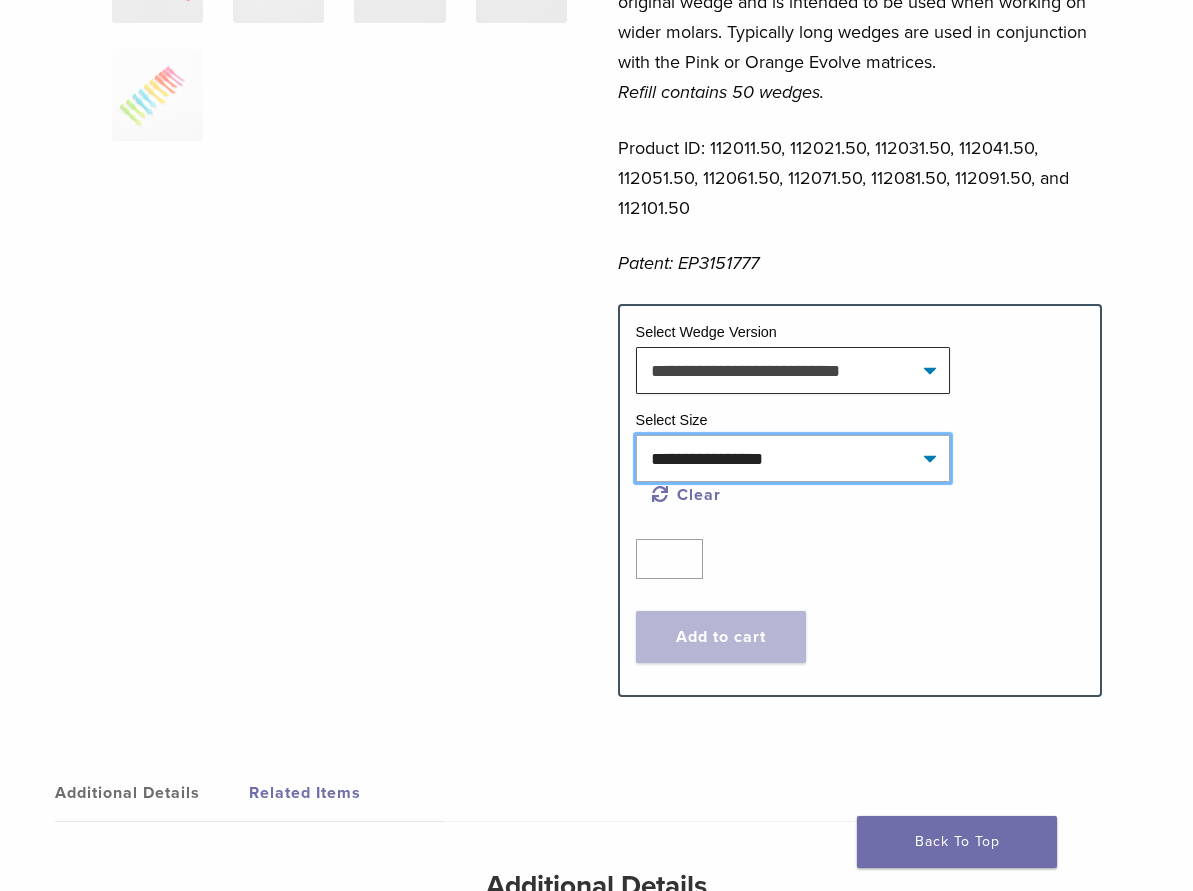 click on "**********" at bounding box center (793, 458) 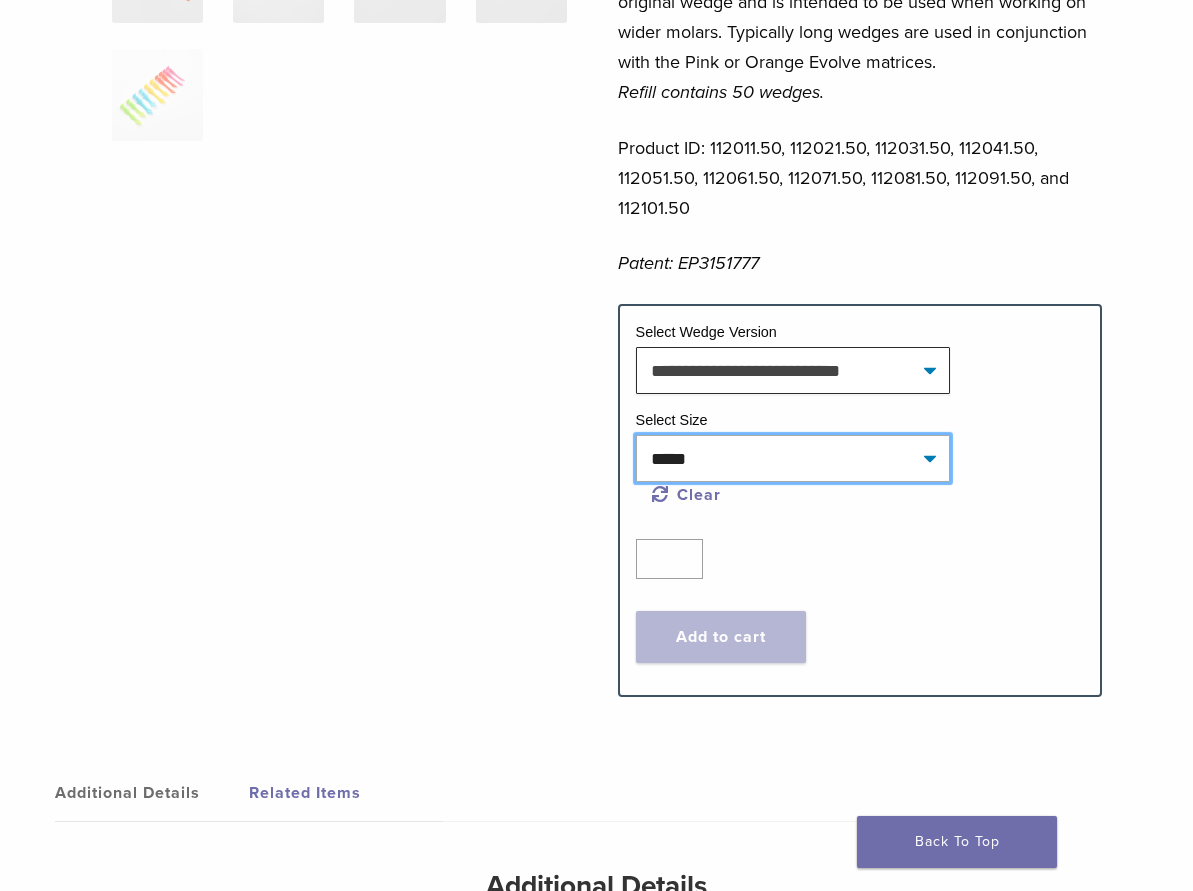 select on "*****" 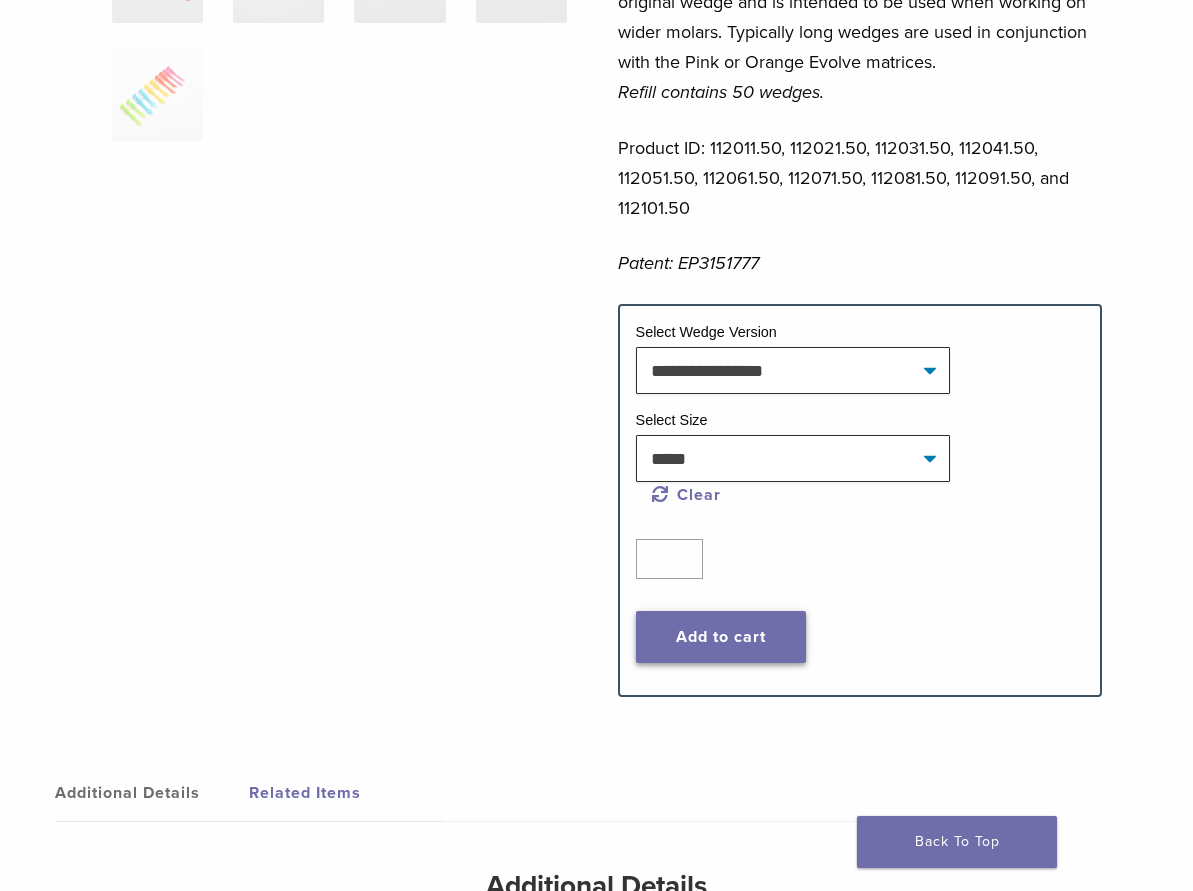 click on "Add to cart" at bounding box center (721, 637) 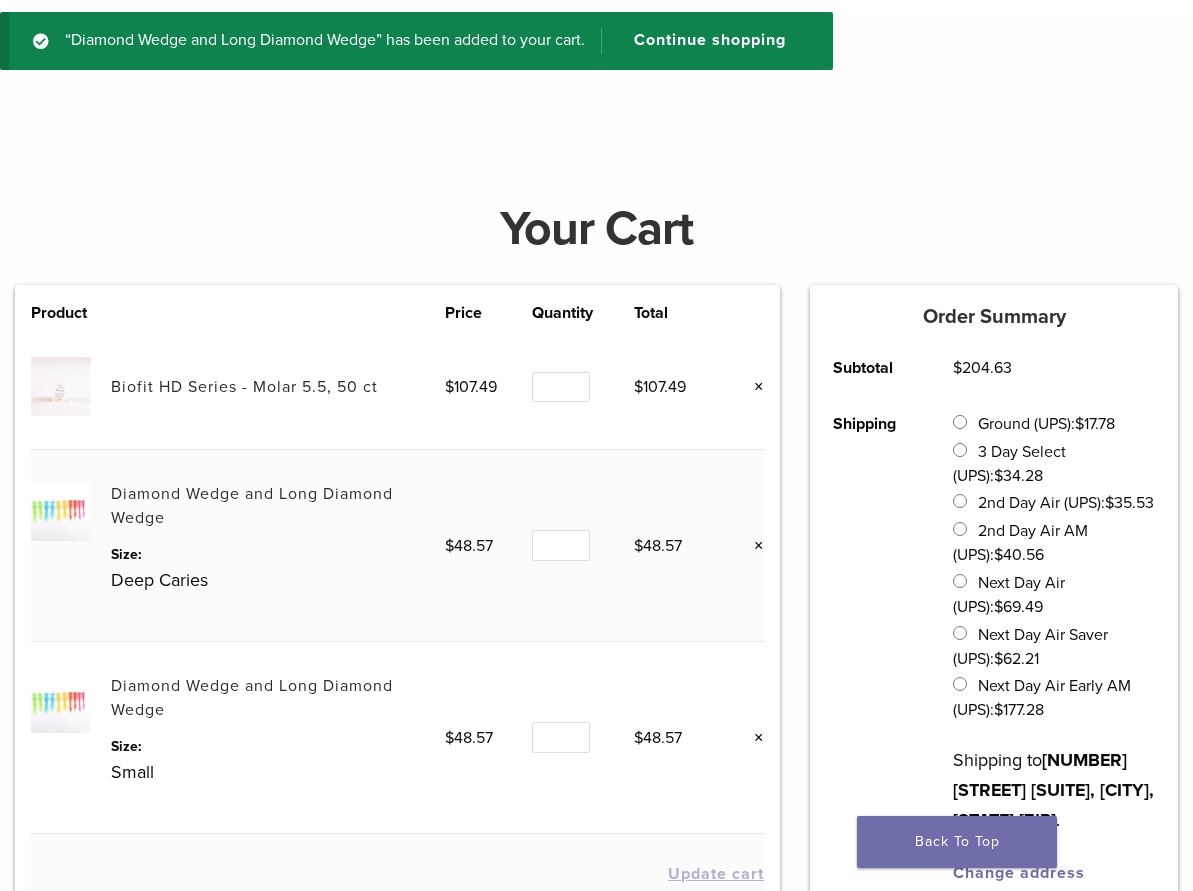 scroll, scrollTop: 0, scrollLeft: 0, axis: both 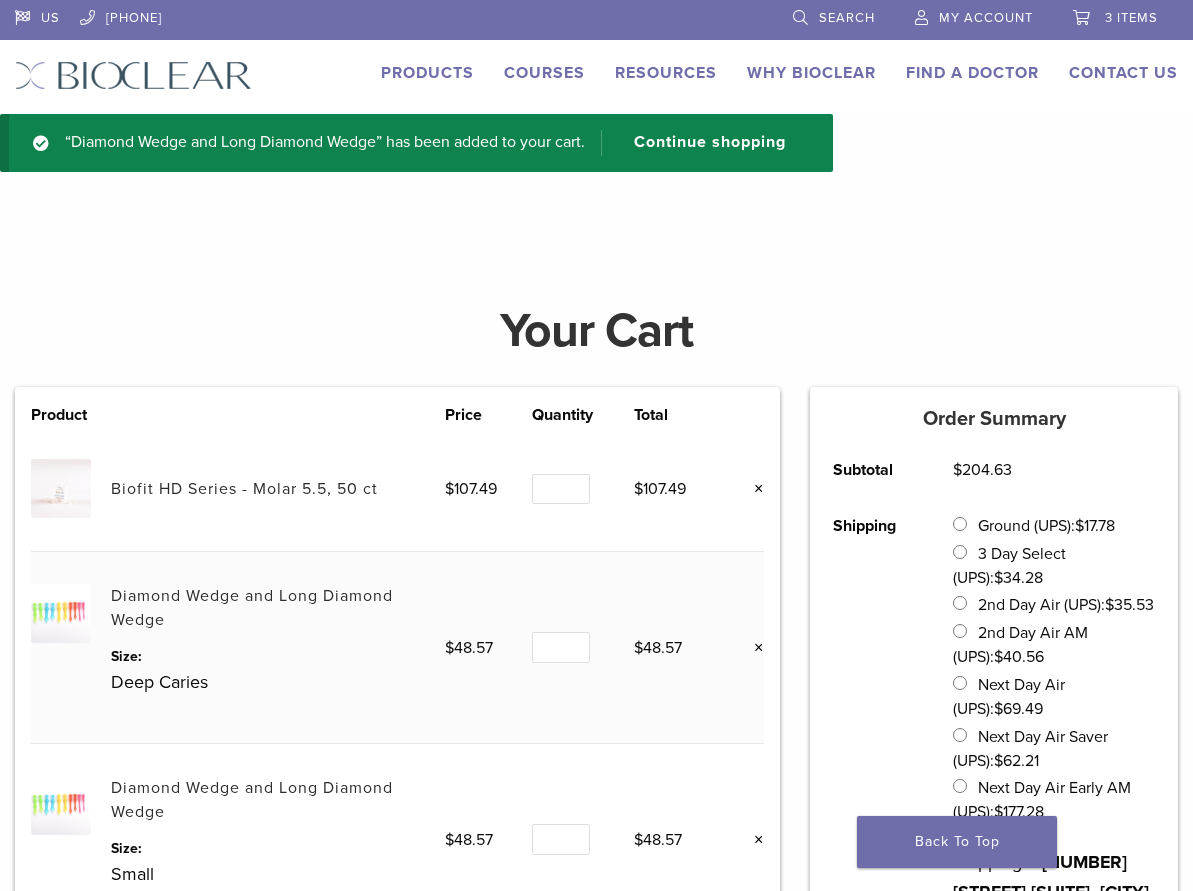 click on "Search" at bounding box center [834, 15] 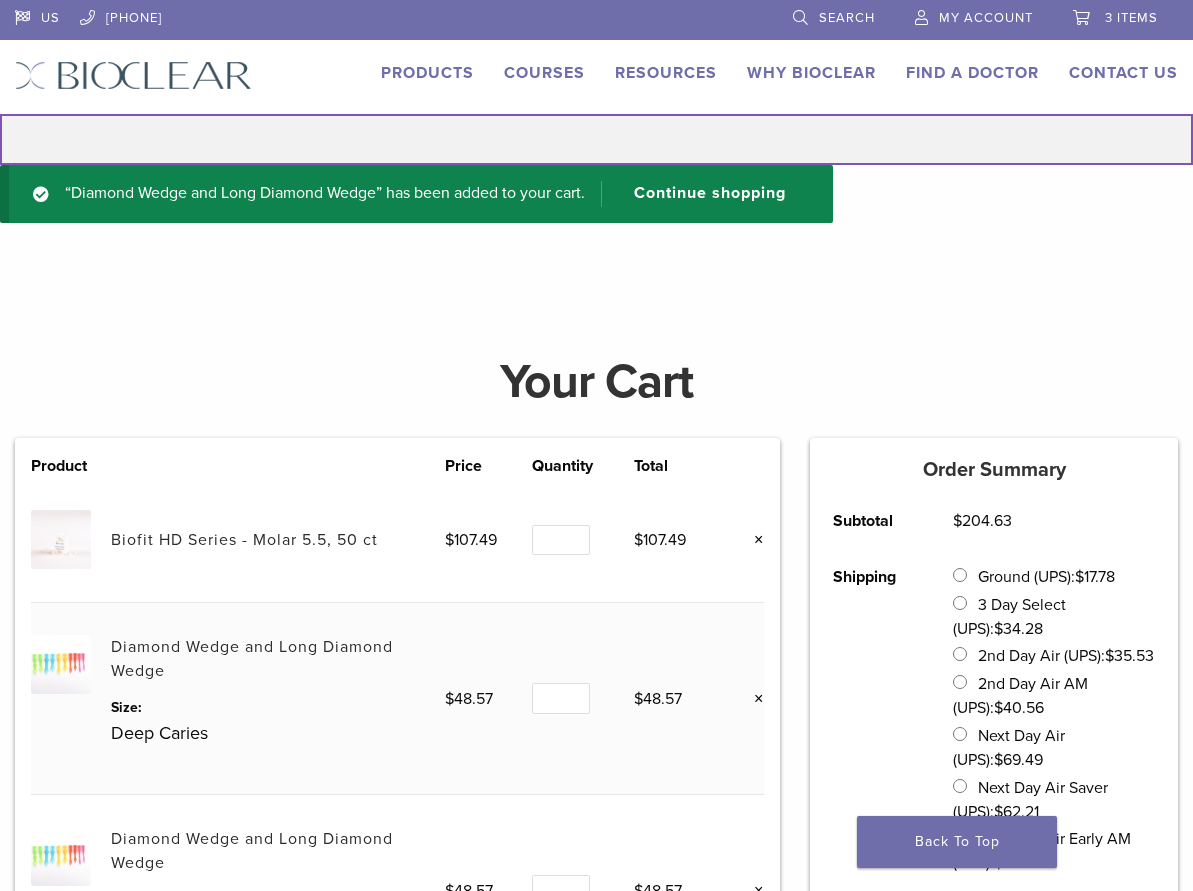 click on "Search for:" at bounding box center (596, 139) 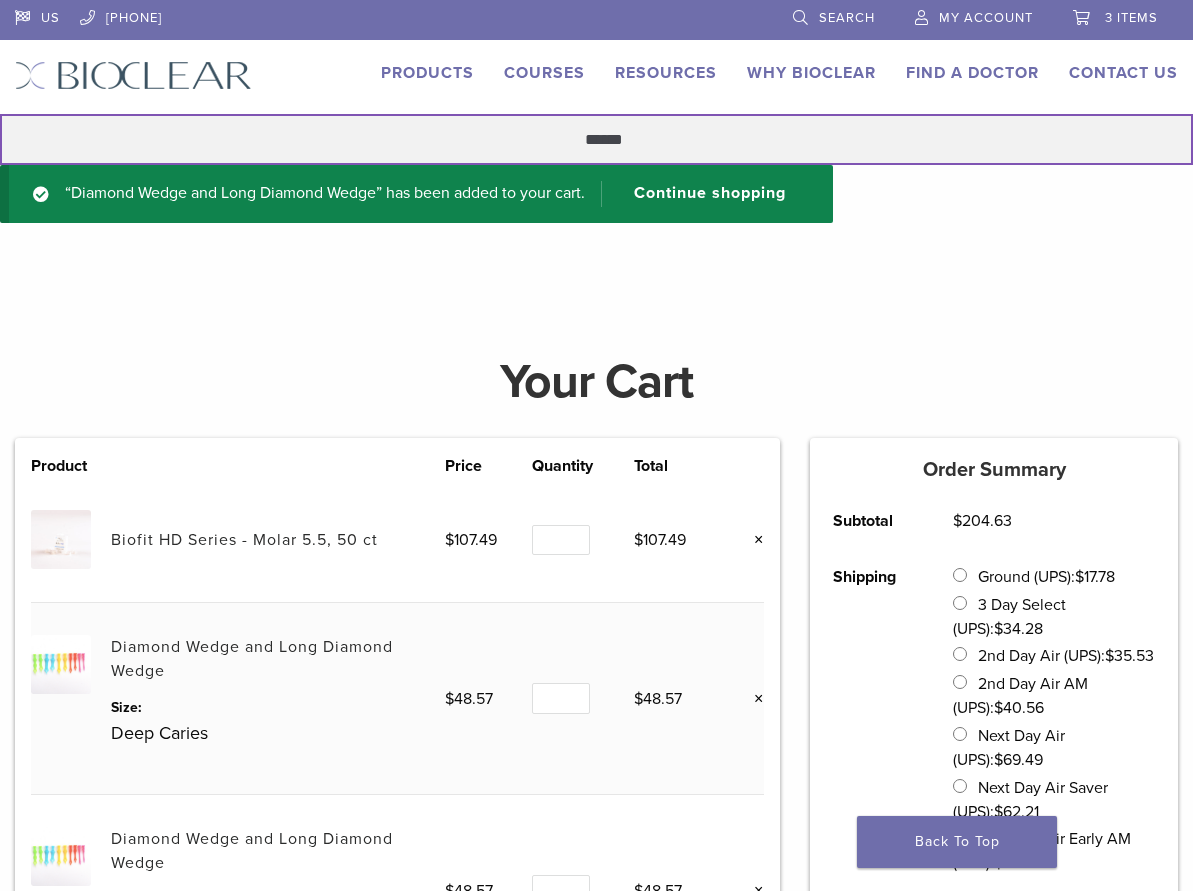 type on "******" 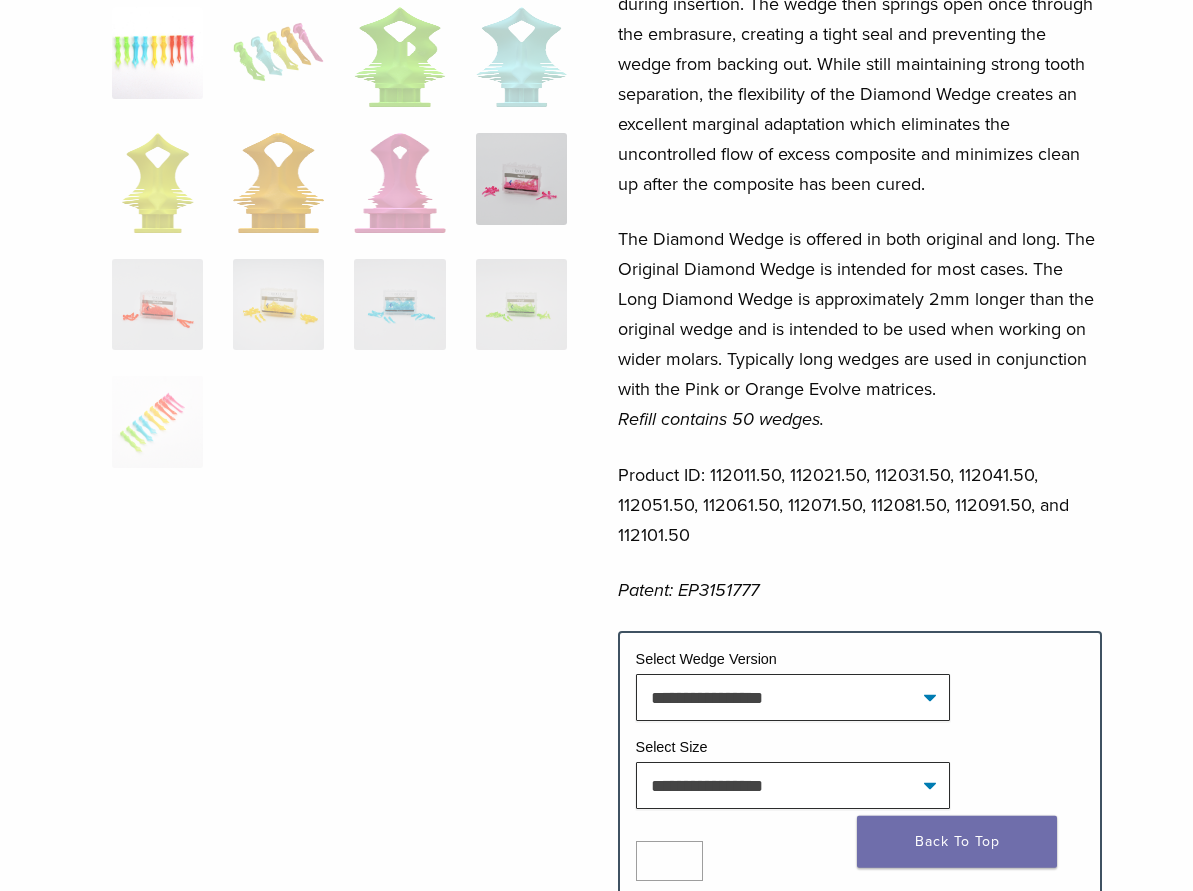 scroll, scrollTop: 510, scrollLeft: 0, axis: vertical 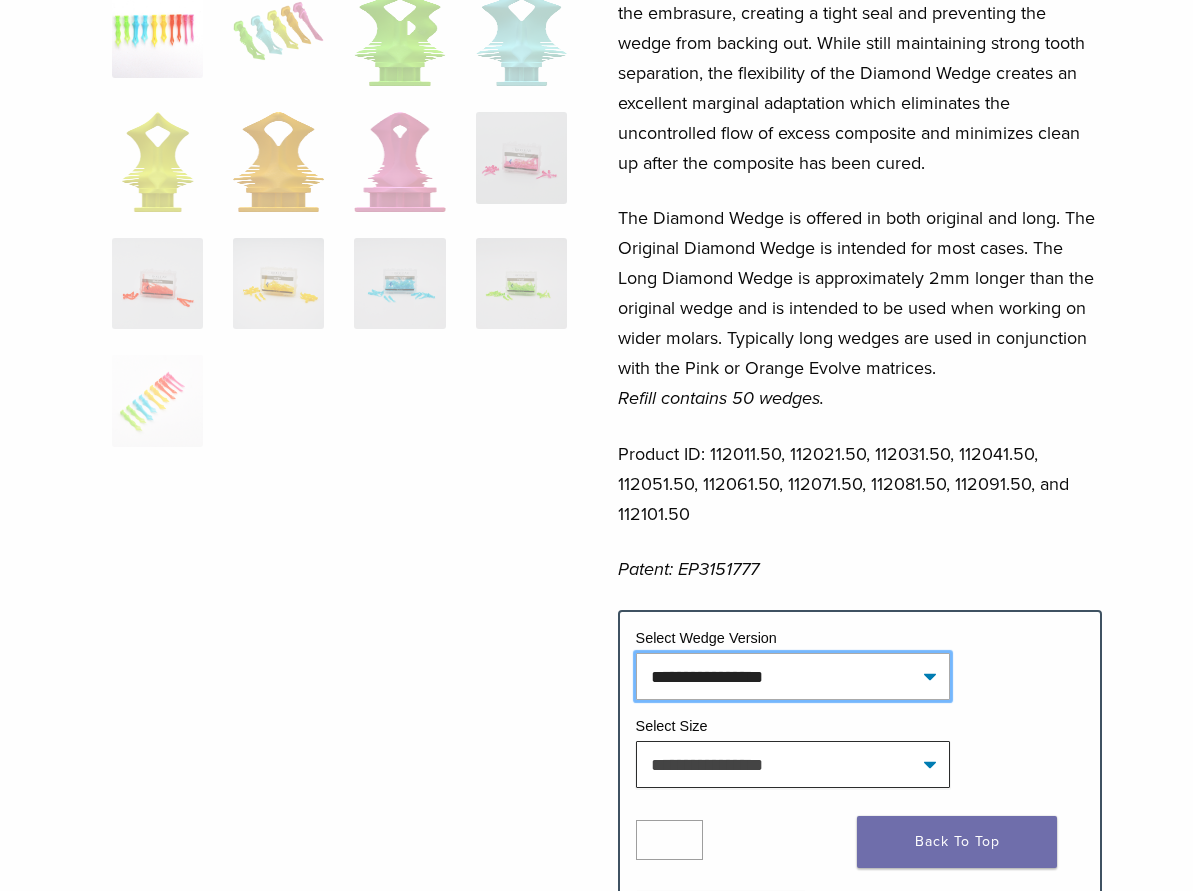 click on "**********" at bounding box center [793, 676] 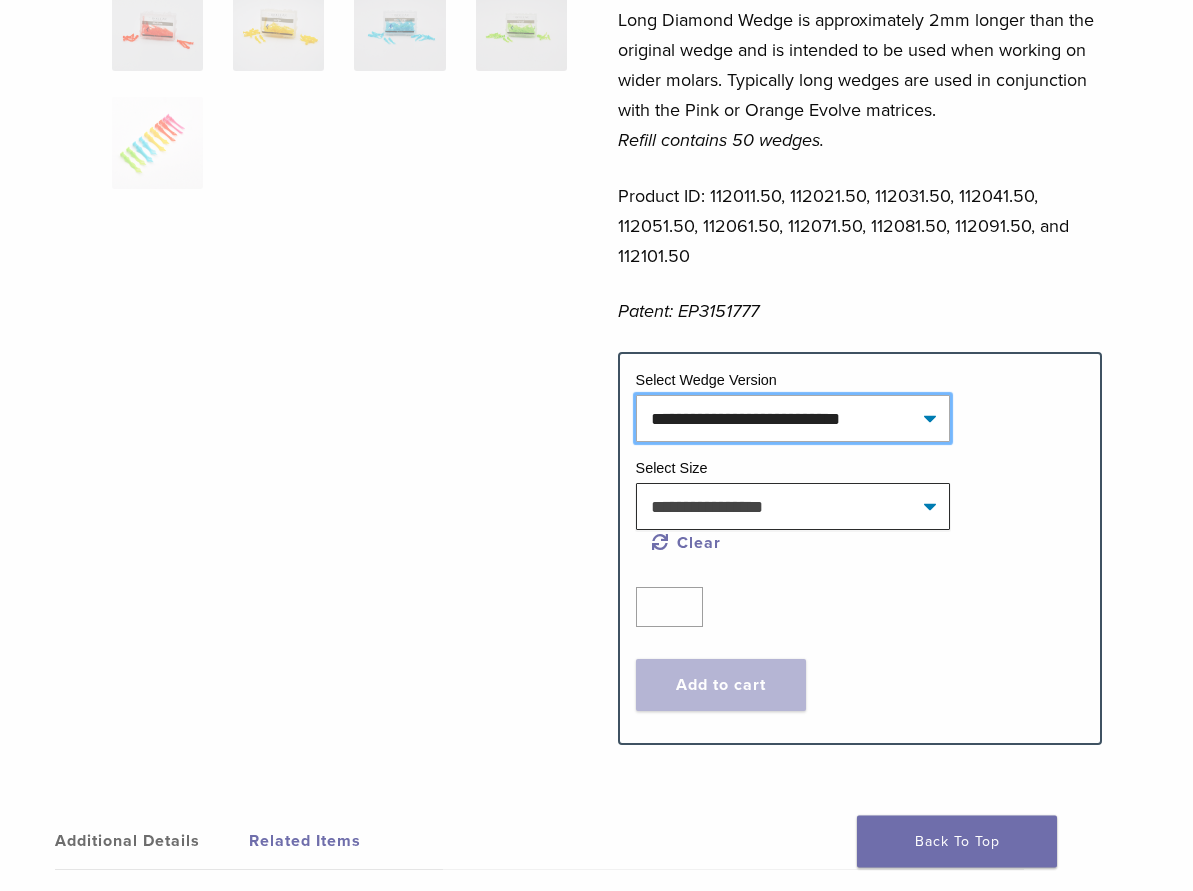 scroll, scrollTop: 816, scrollLeft: 0, axis: vertical 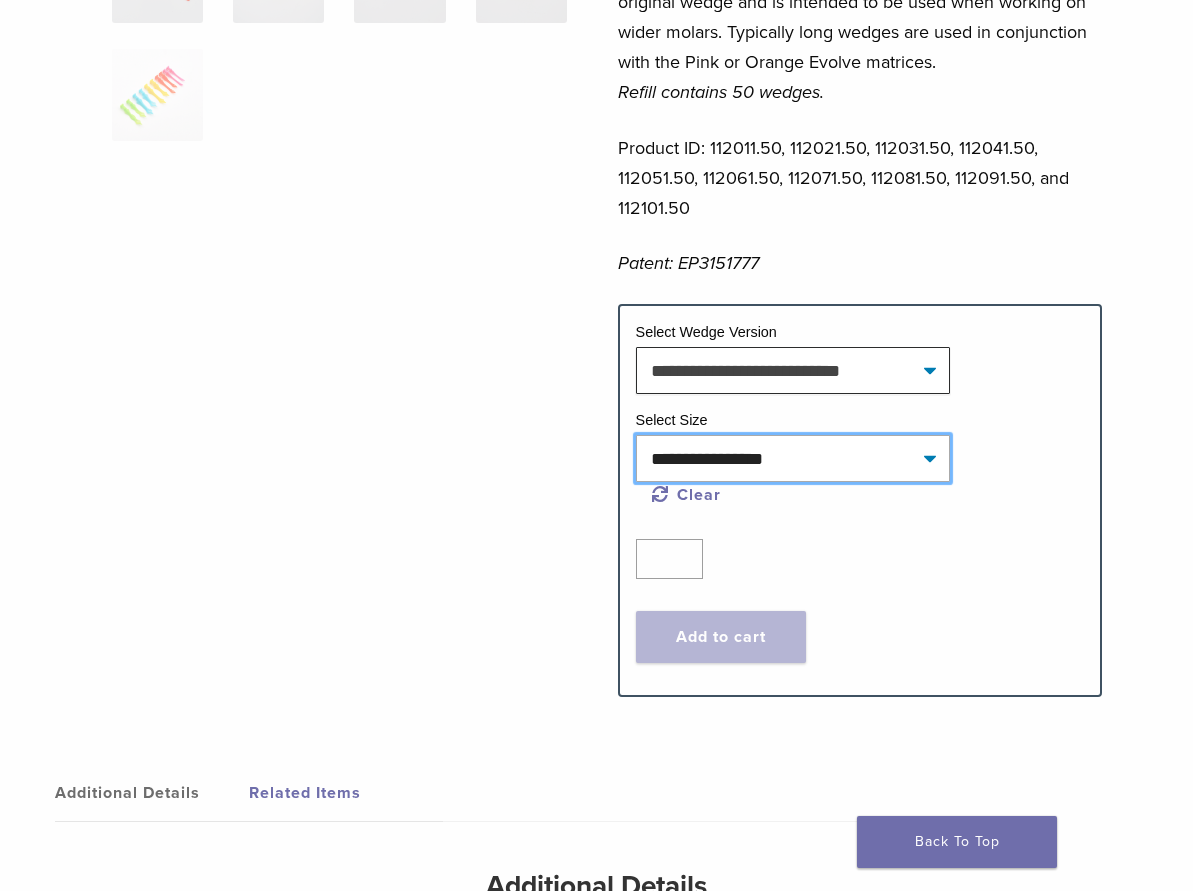 click on "**********" at bounding box center (793, 458) 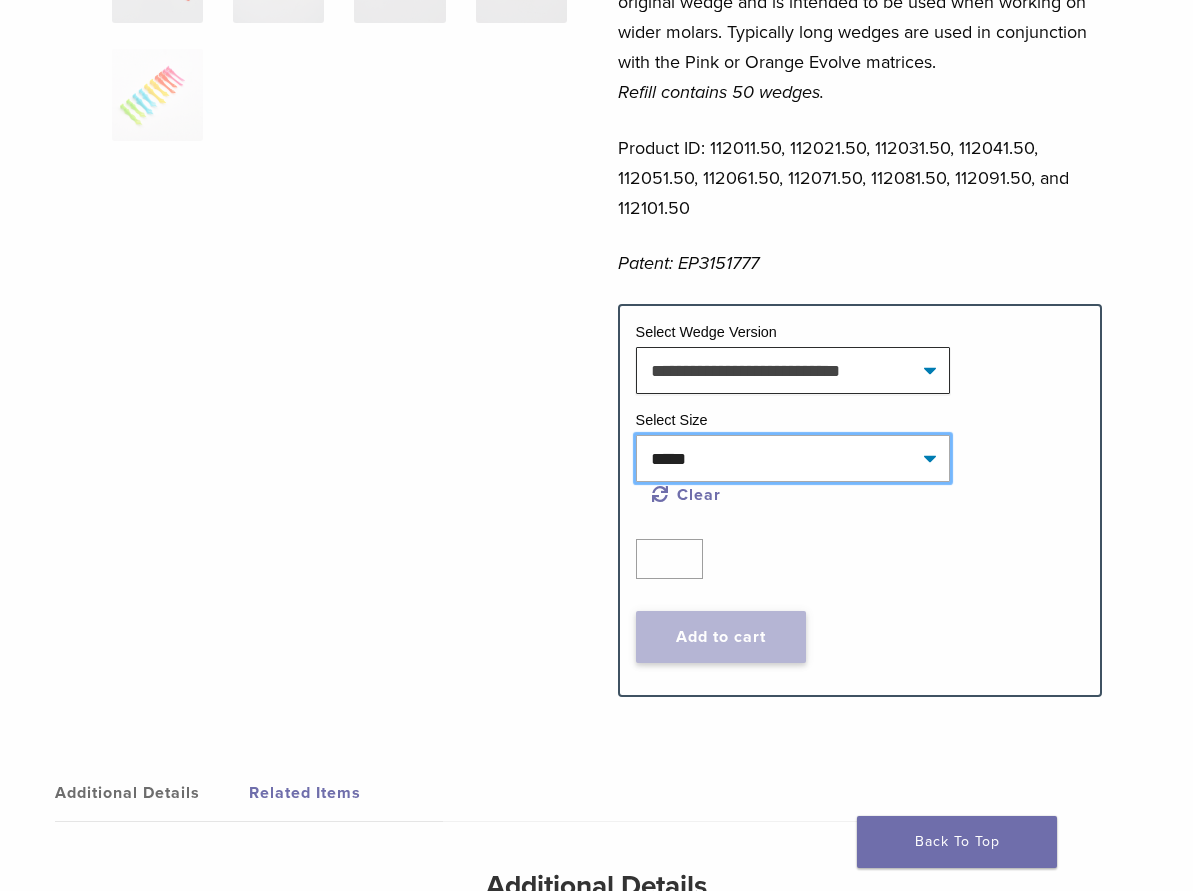 select on "*****" 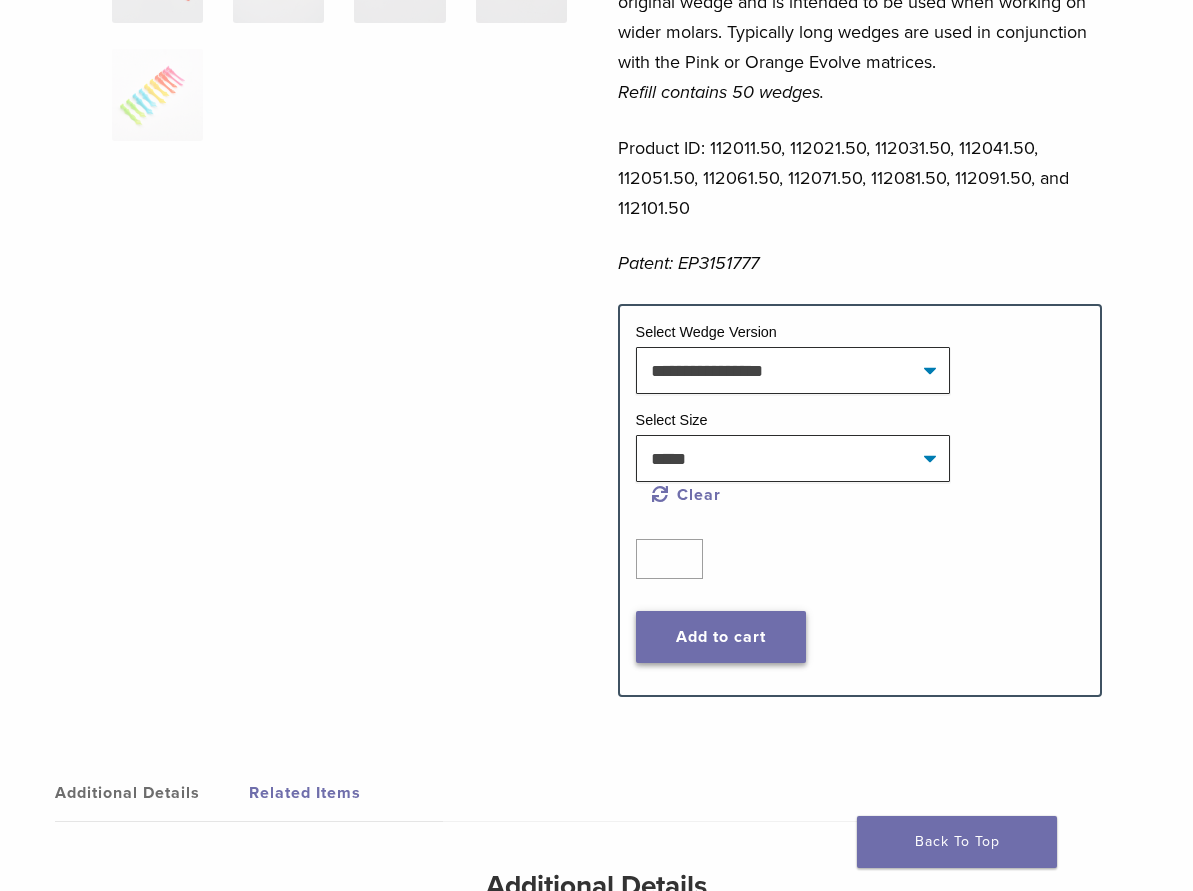 click on "Add to cart" at bounding box center (721, 637) 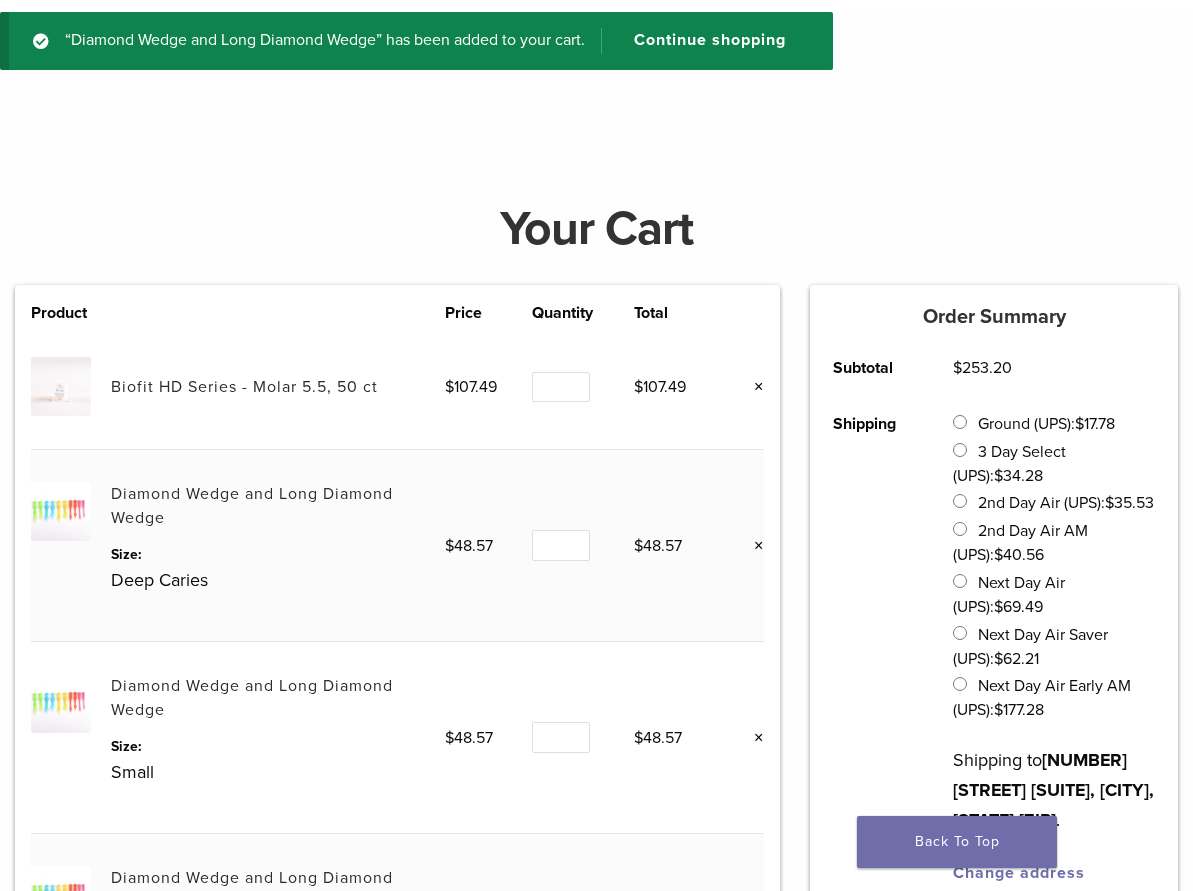 scroll, scrollTop: 0, scrollLeft: 0, axis: both 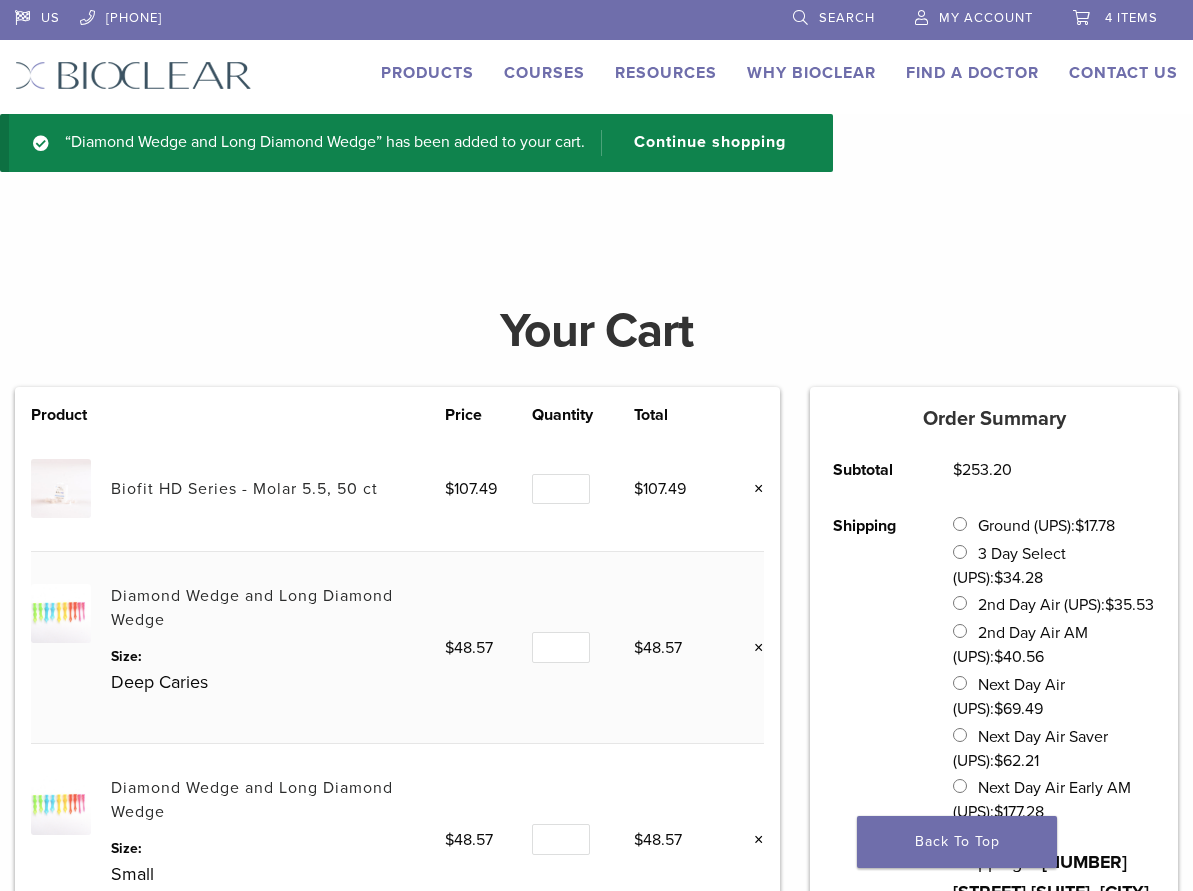 click on "Search" at bounding box center [847, 18] 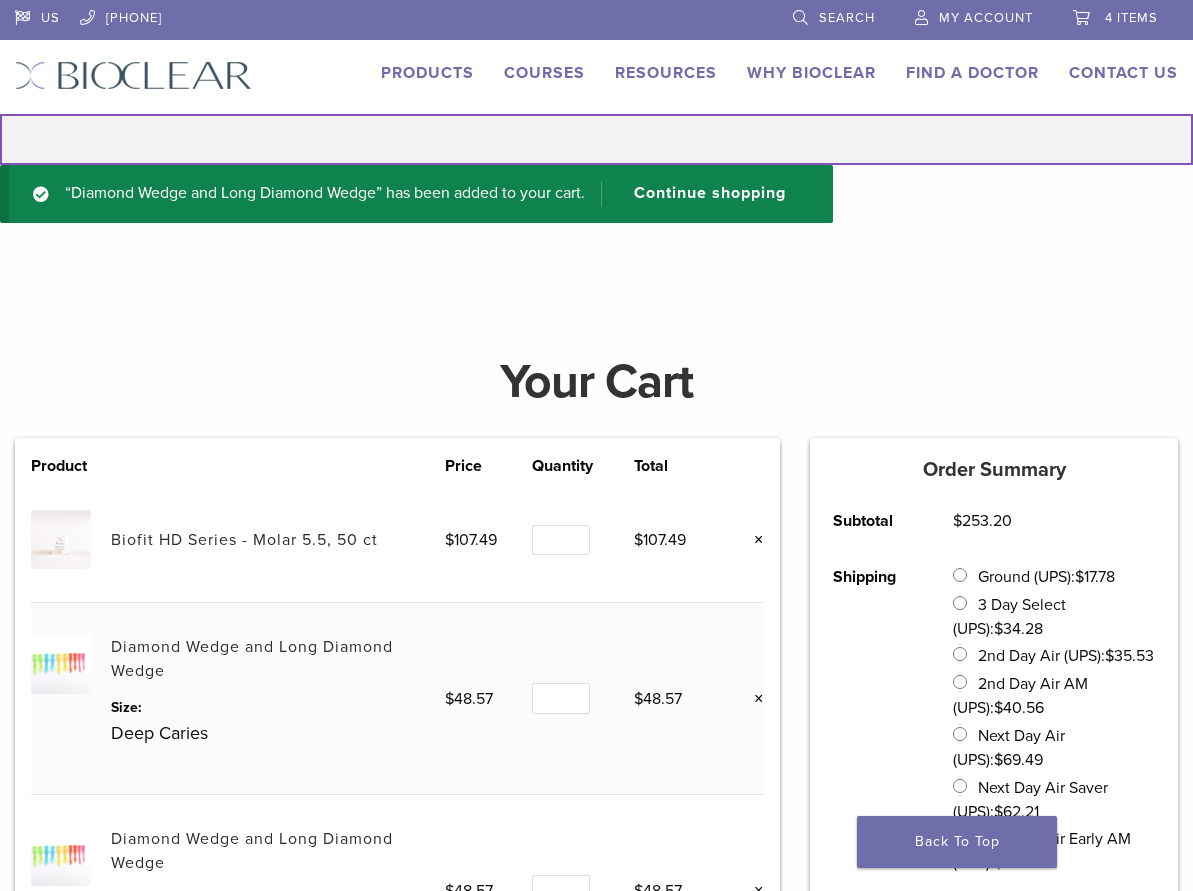 click on "Search for:" at bounding box center [596, 139] 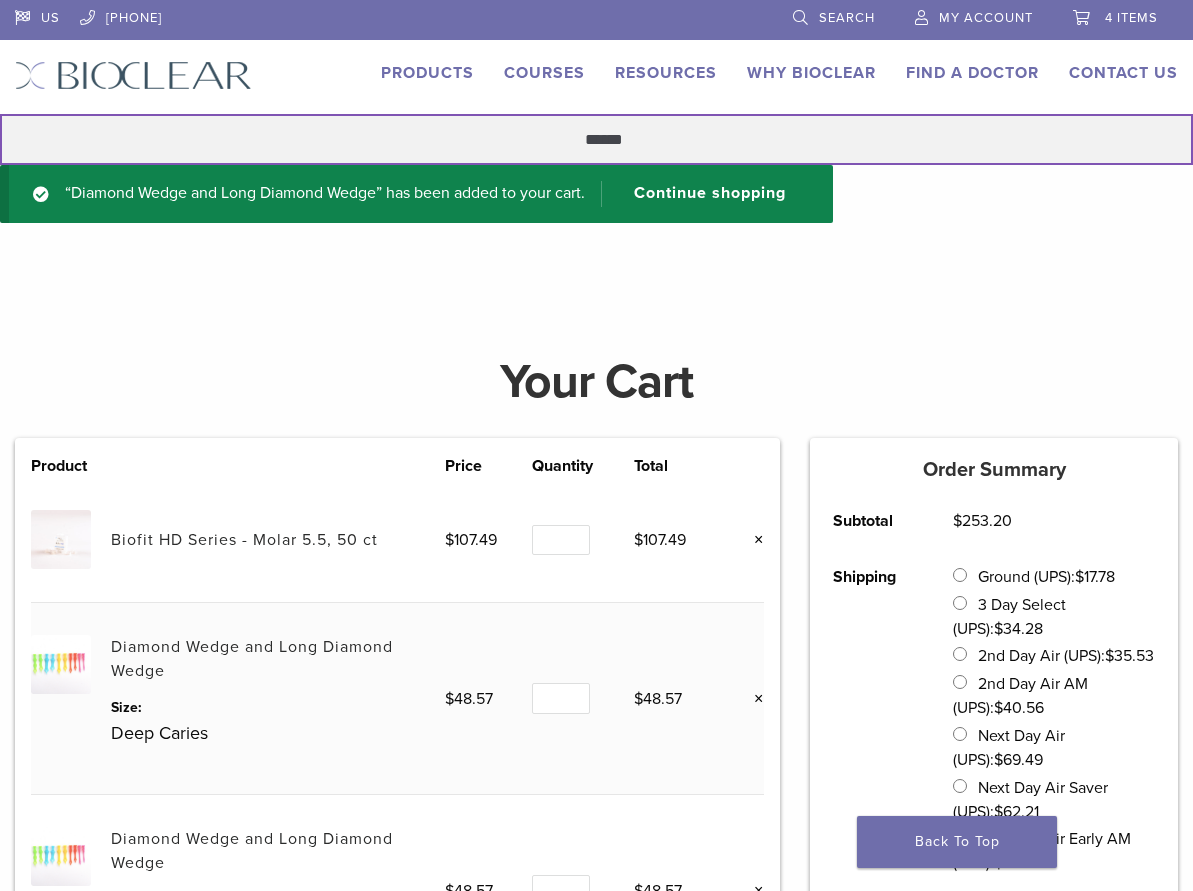 type on "******" 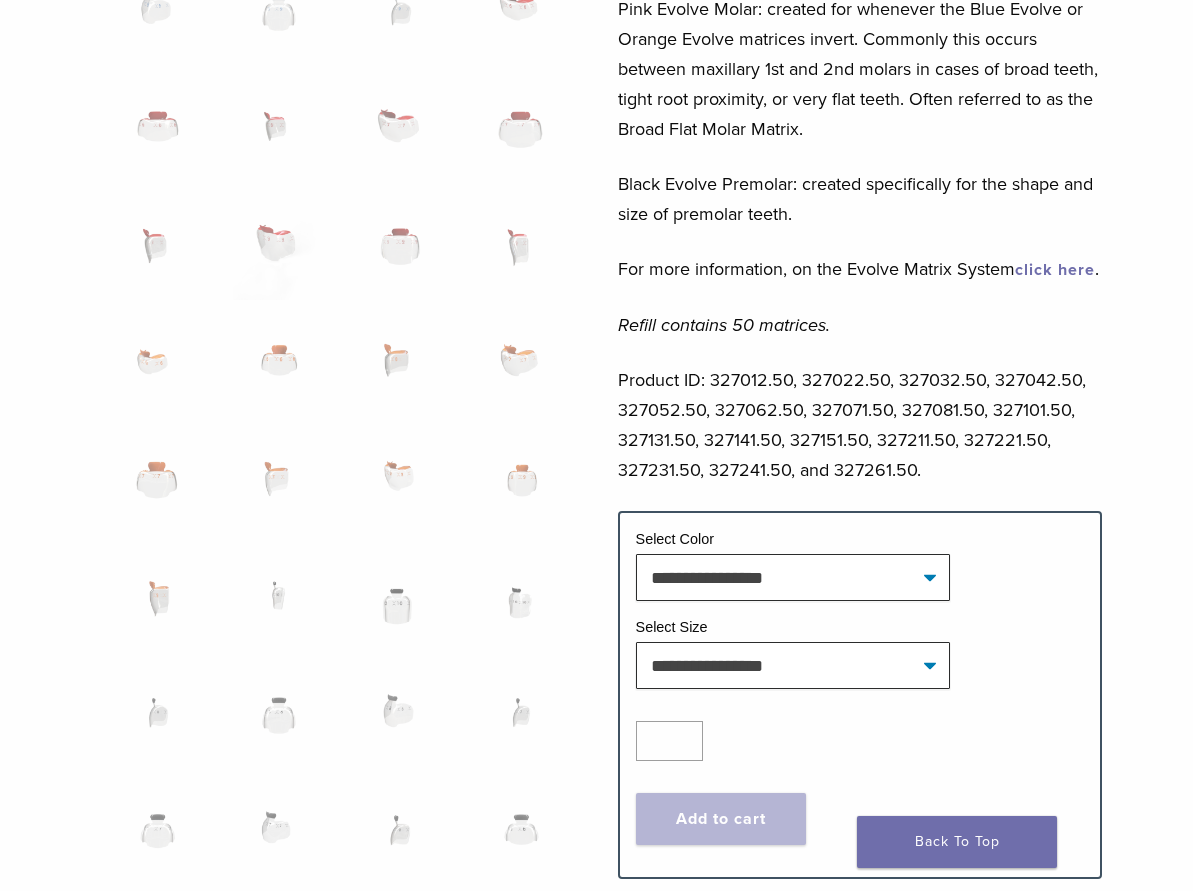 scroll, scrollTop: 1020, scrollLeft: 0, axis: vertical 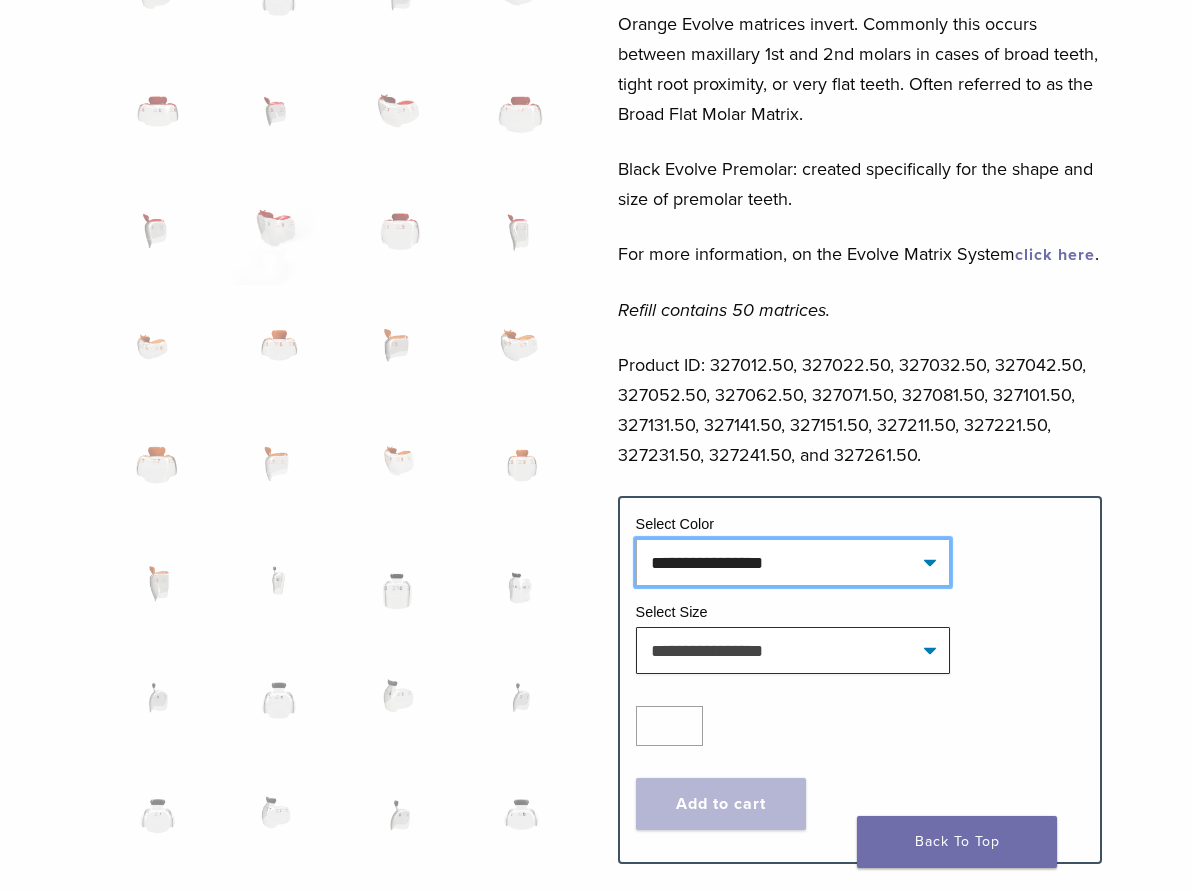 click on "**********" at bounding box center [793, 562] 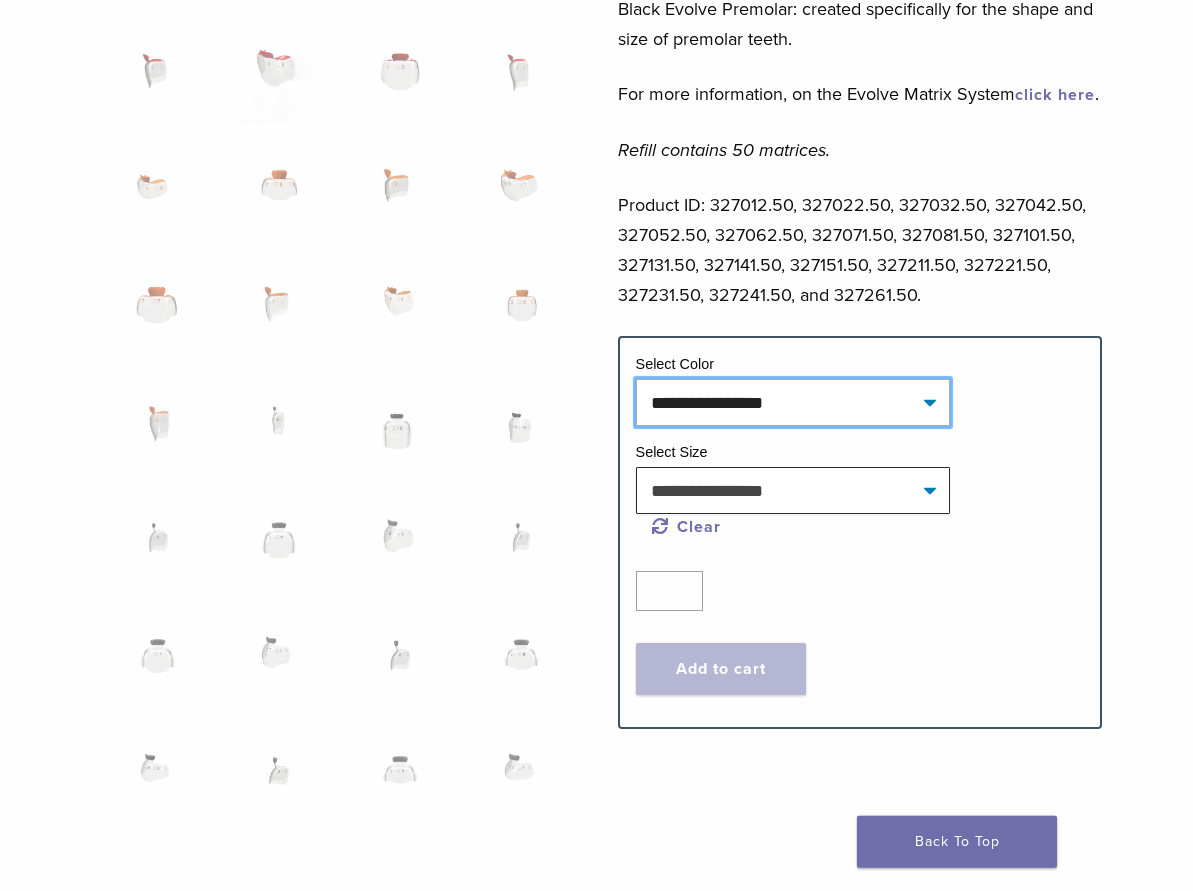 scroll, scrollTop: 1224, scrollLeft: 0, axis: vertical 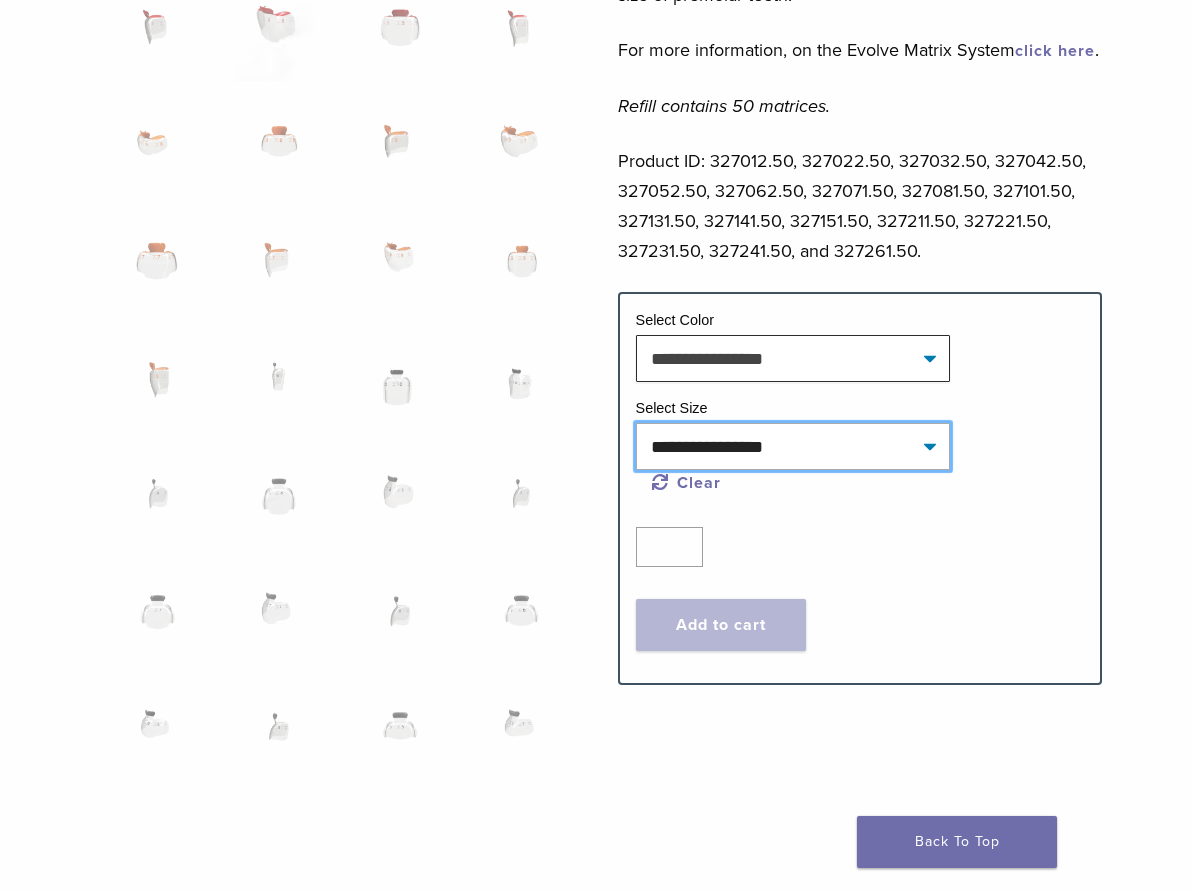 click on "**********" at bounding box center [793, 446] 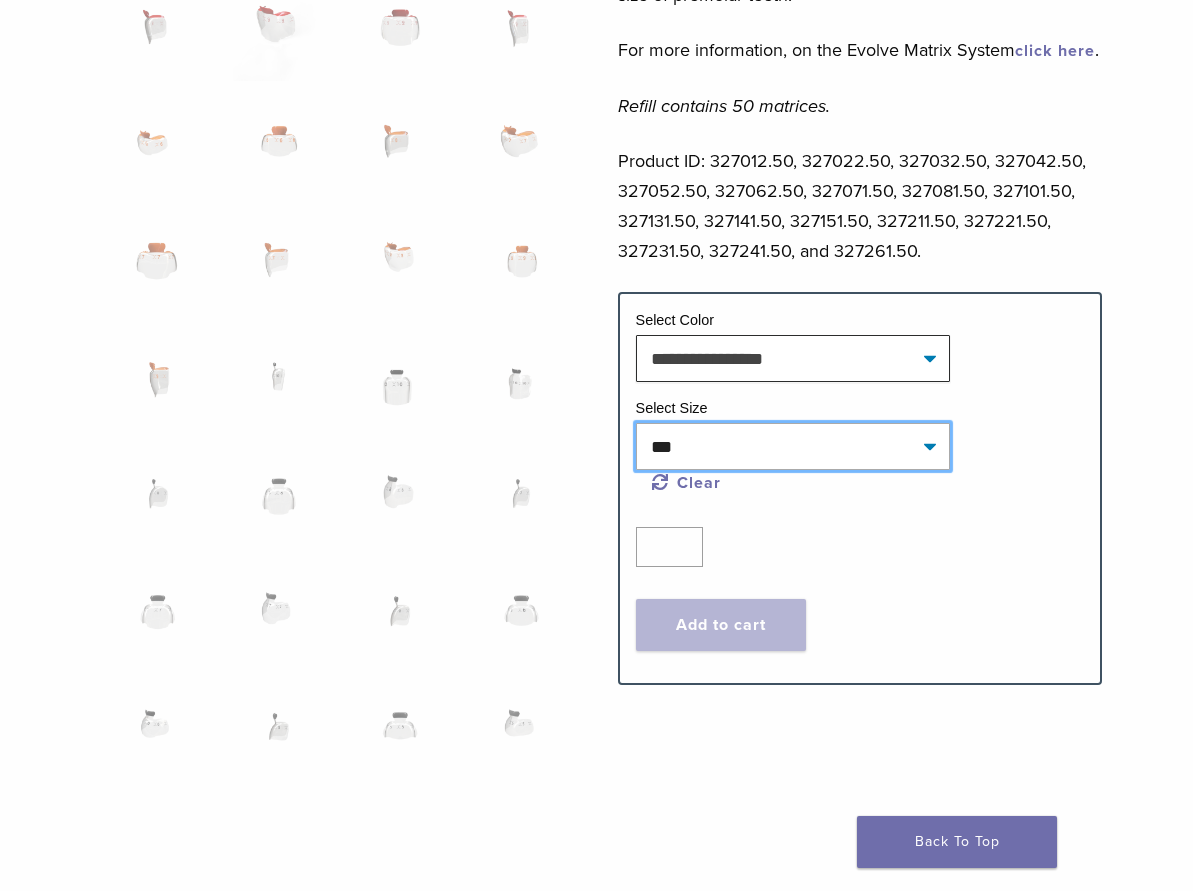 select on "******" 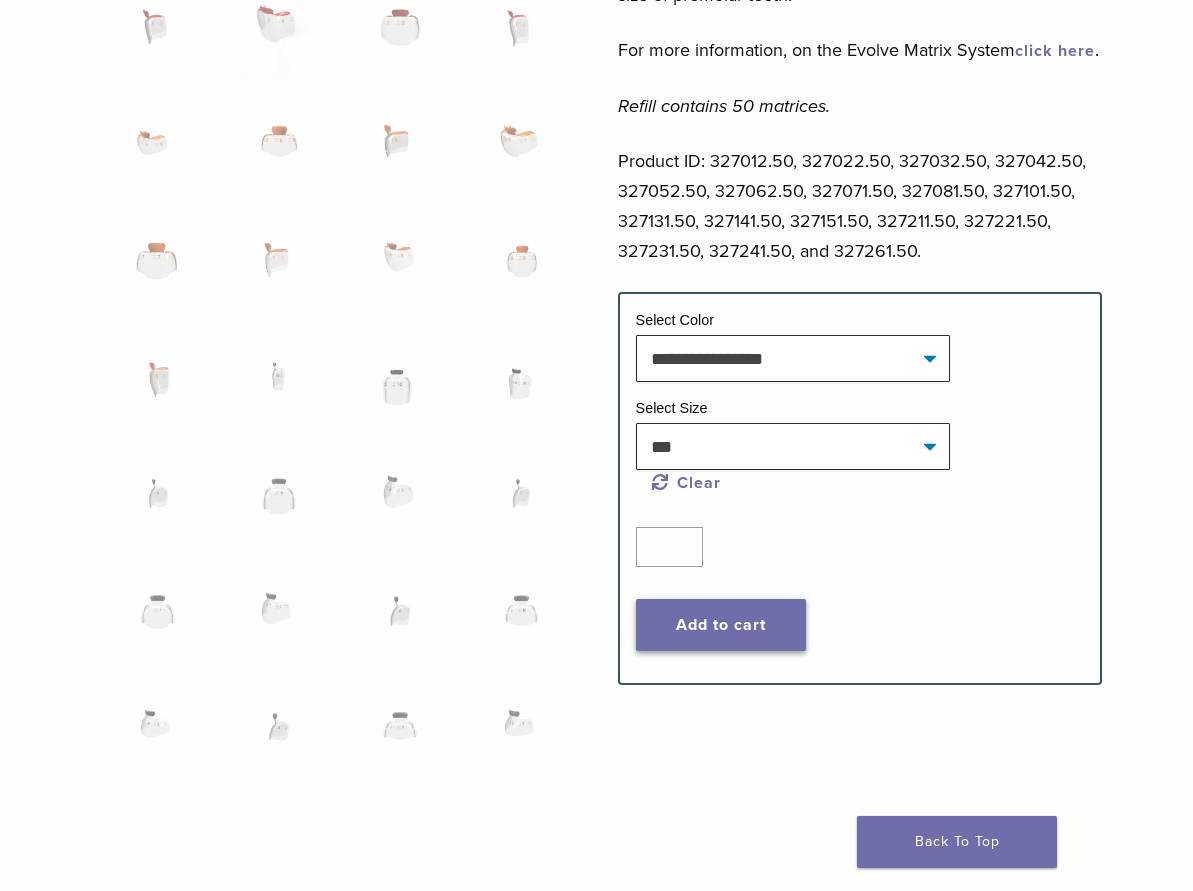 click on "Add to cart" at bounding box center (721, 625) 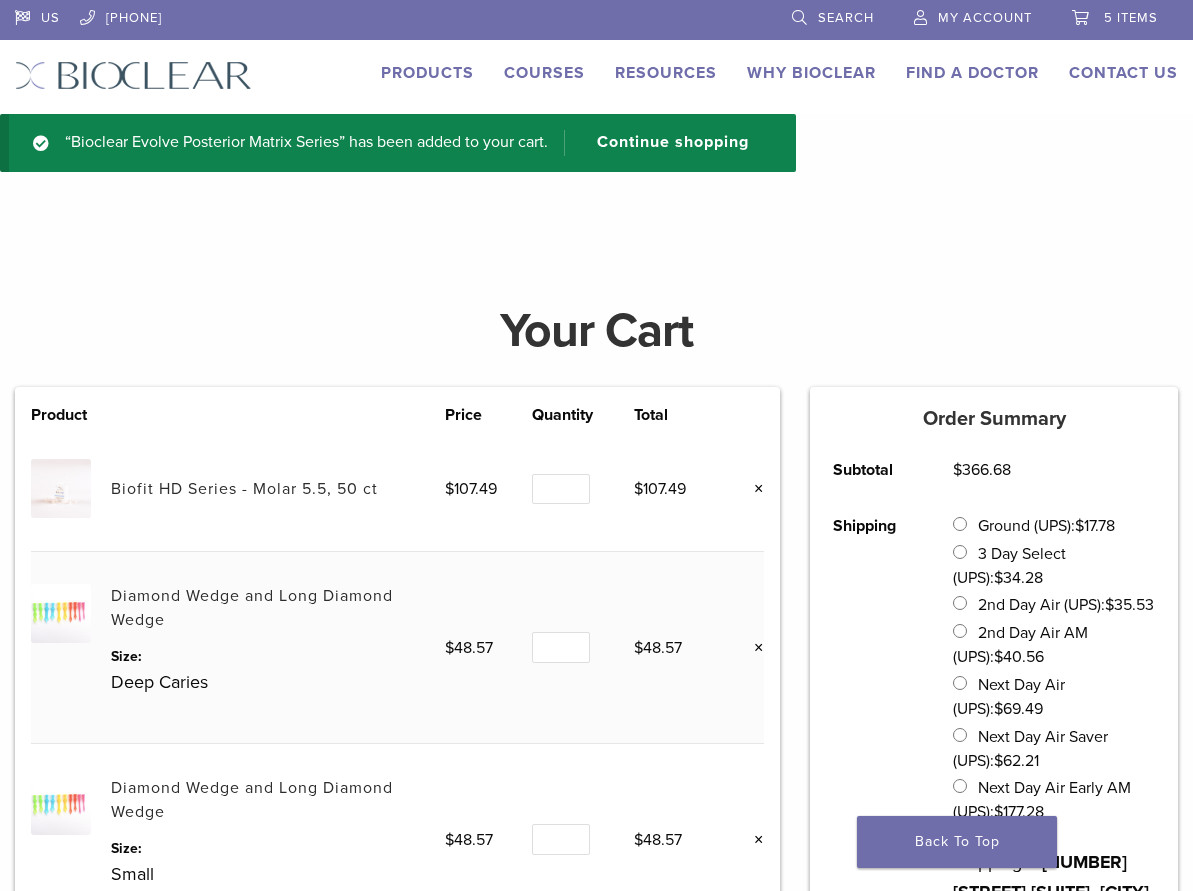 scroll, scrollTop: 0, scrollLeft: 0, axis: both 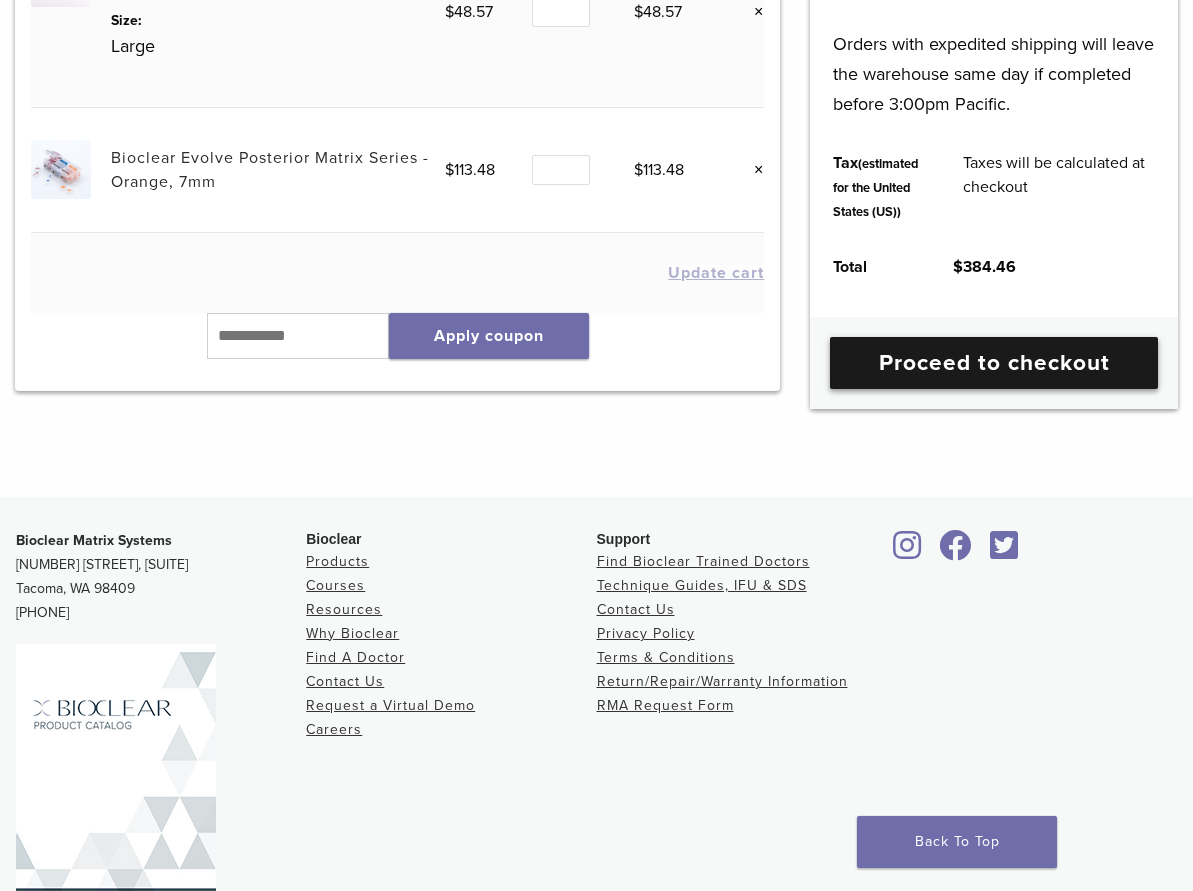 click on "Proceed to checkout" at bounding box center (994, 363) 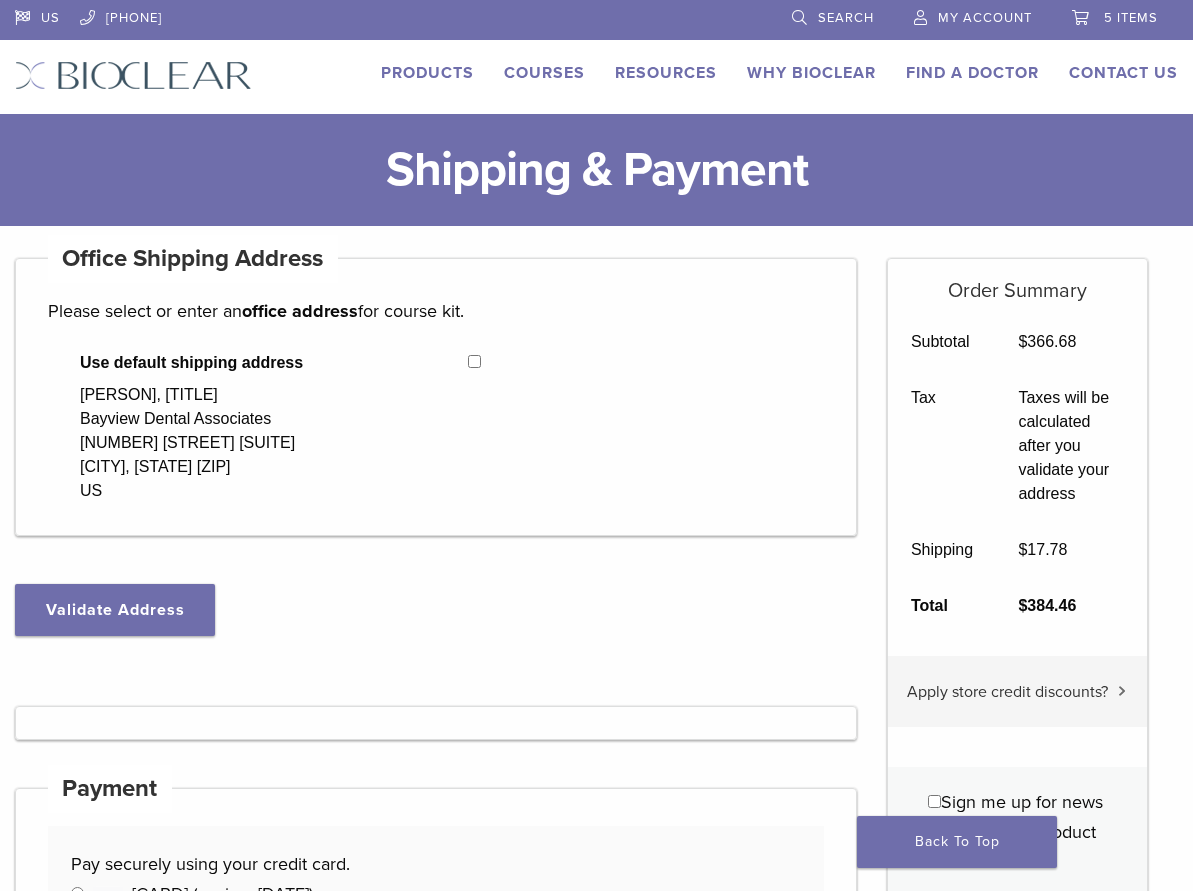 select on "**" 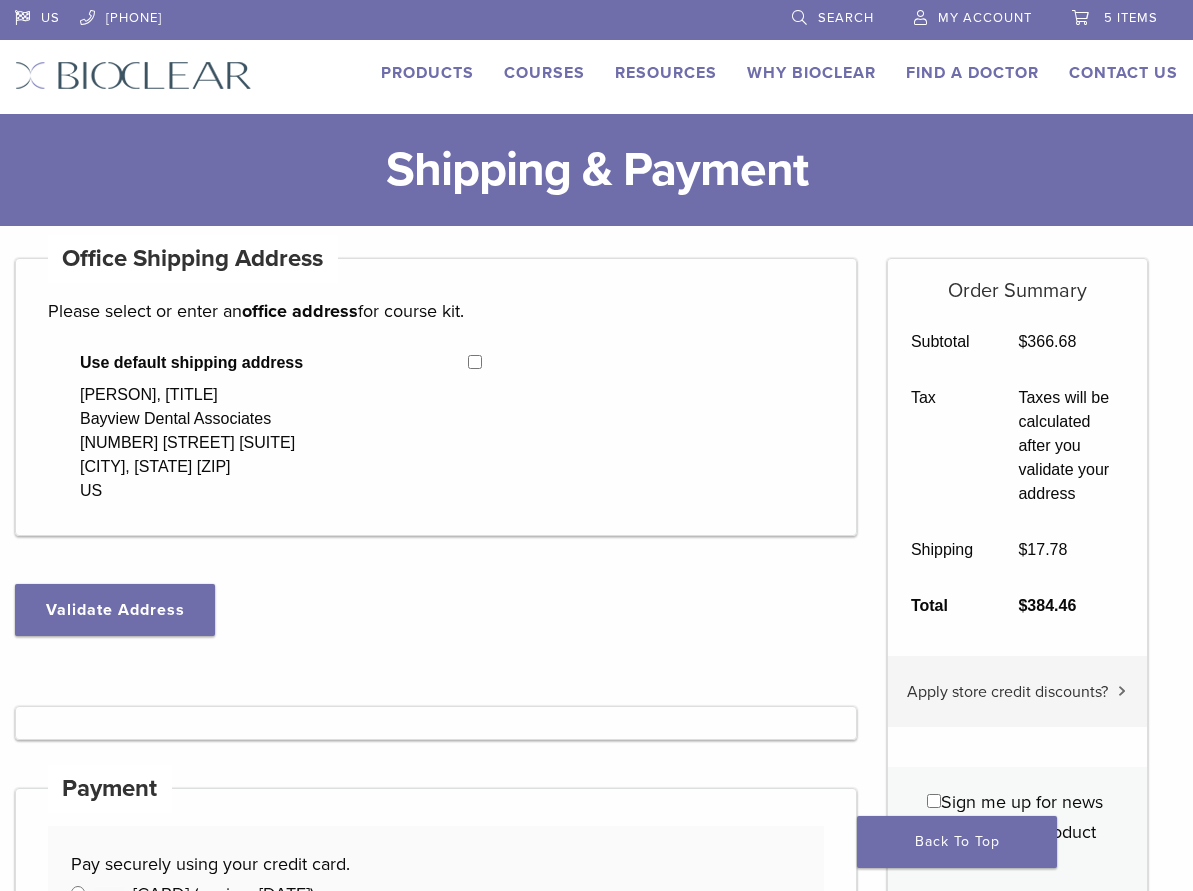 scroll, scrollTop: 0, scrollLeft: 0, axis: both 